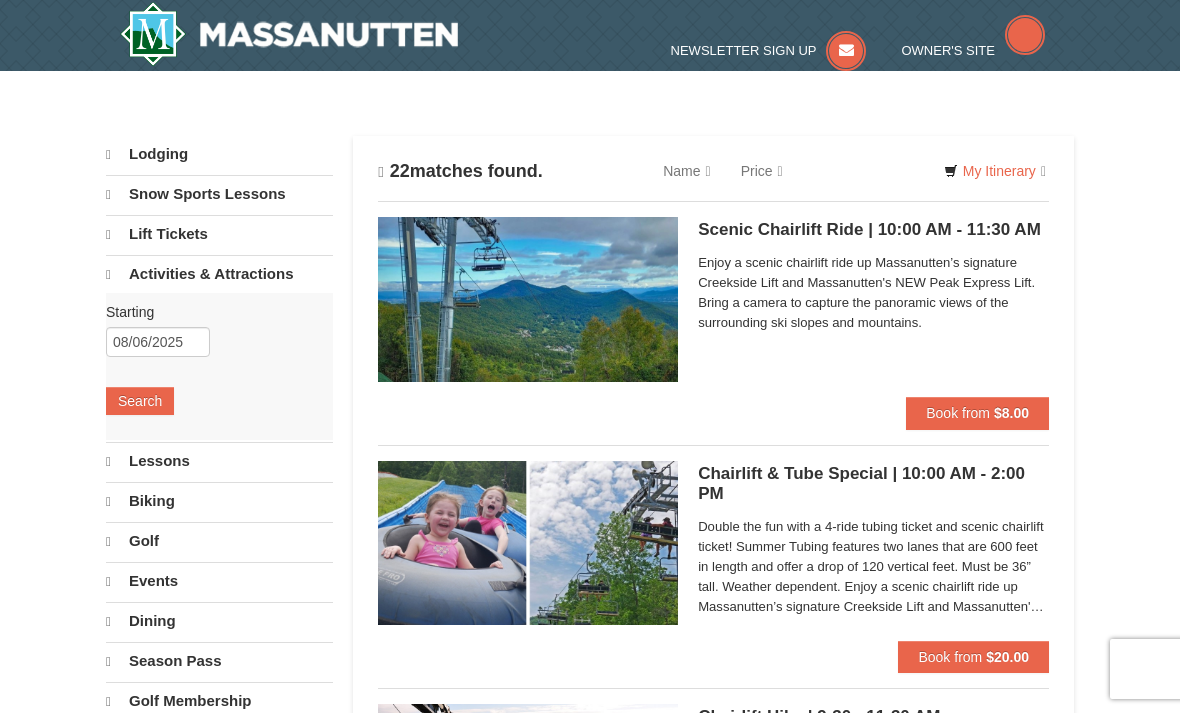 scroll, scrollTop: 0, scrollLeft: 0, axis: both 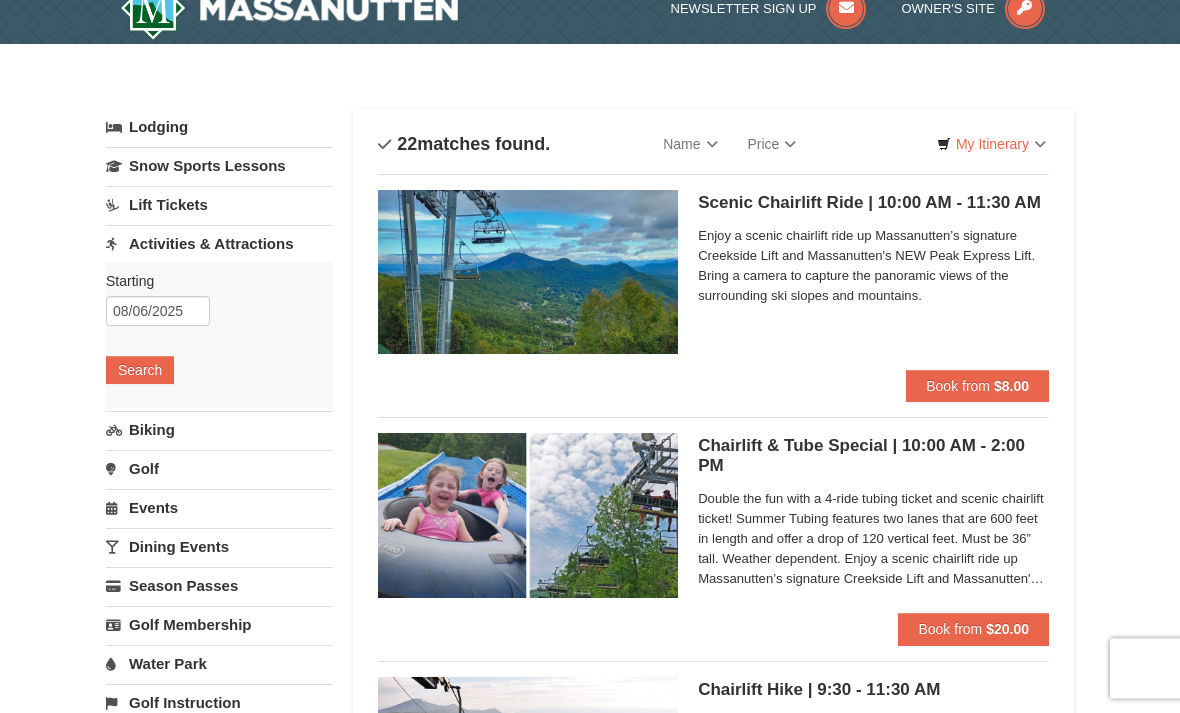 click on "Snow Sports Lessons" at bounding box center (219, 166) 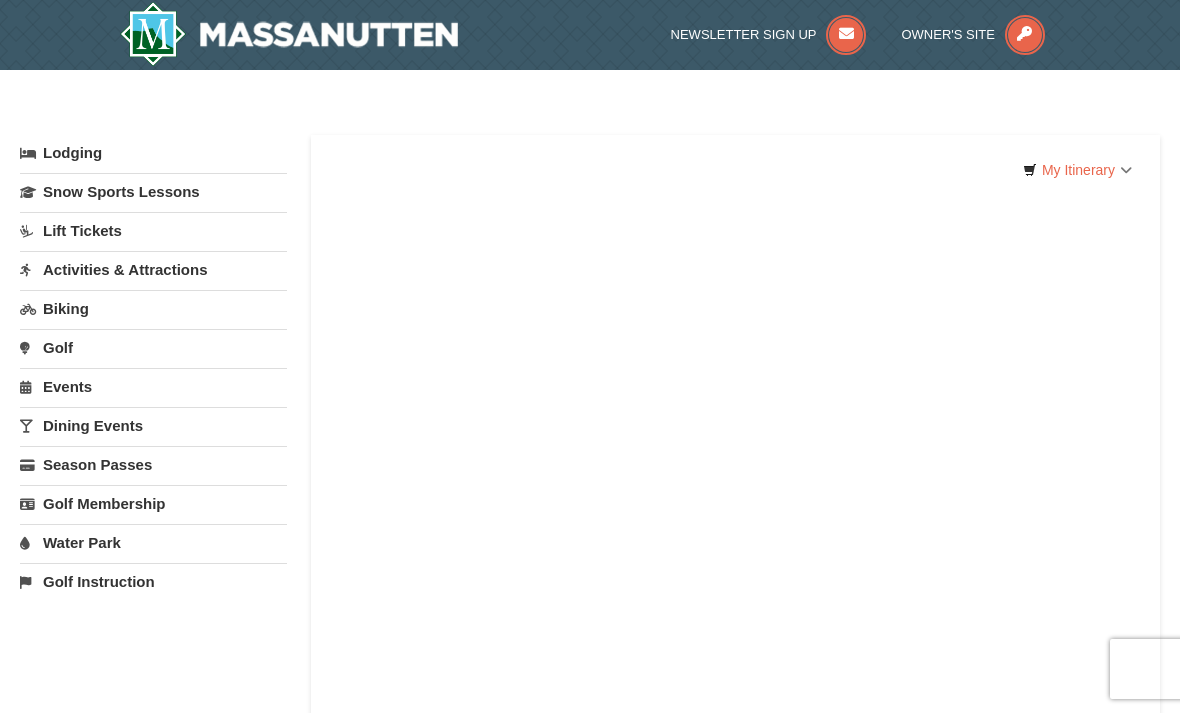 scroll, scrollTop: 0, scrollLeft: 0, axis: both 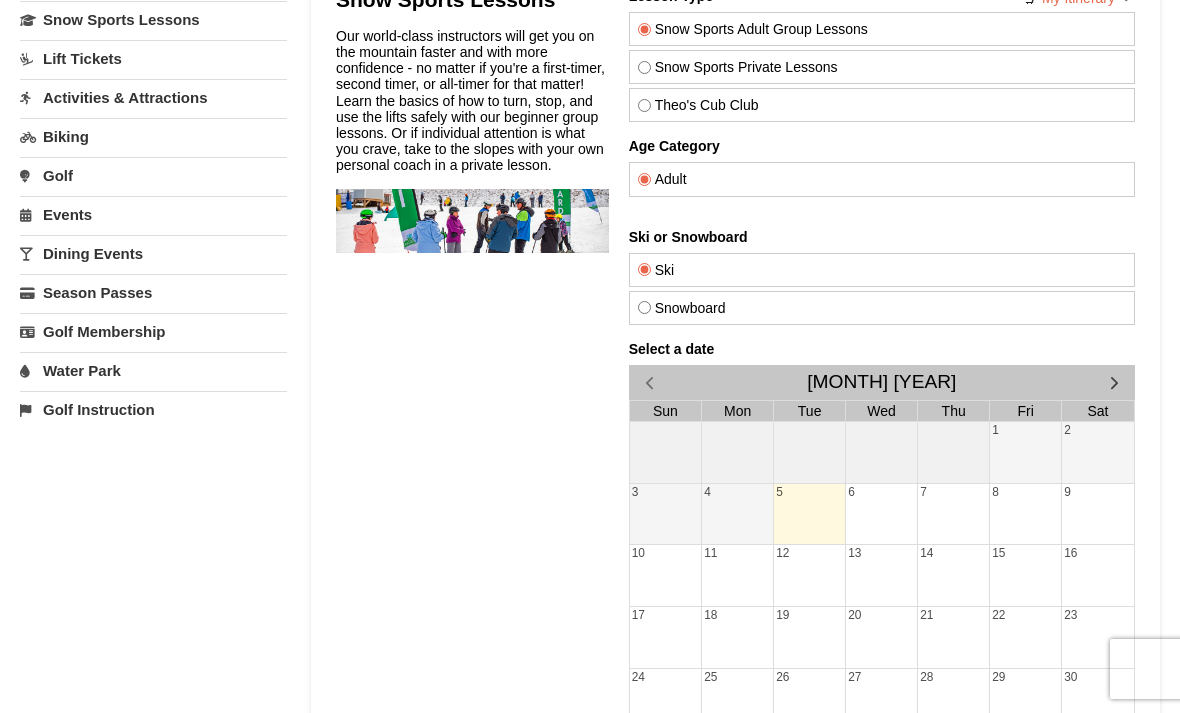 click at bounding box center [1114, 382] 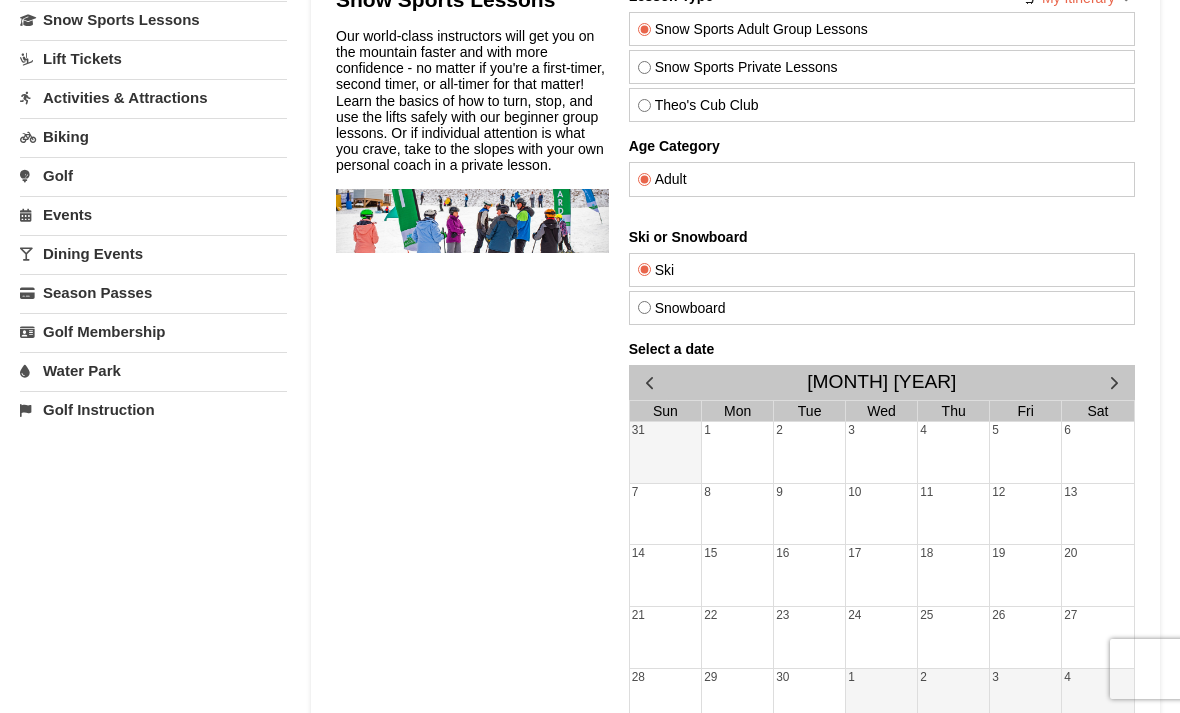 click at bounding box center [1114, 382] 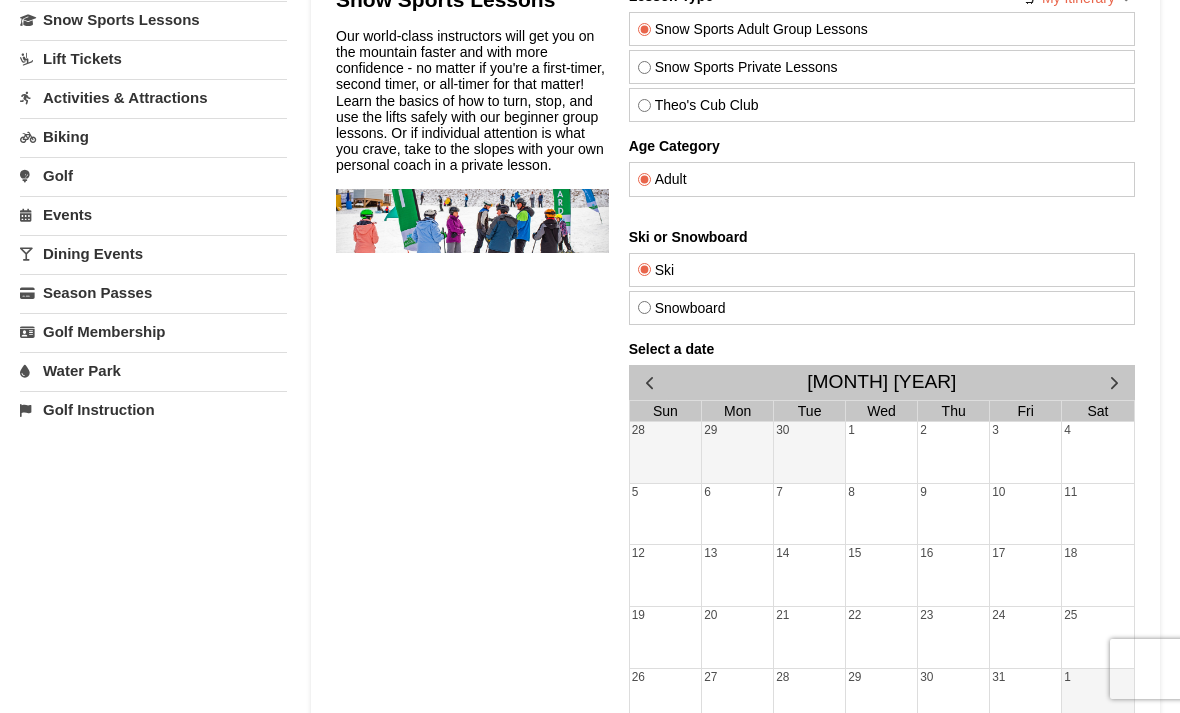 click at bounding box center [1114, 382] 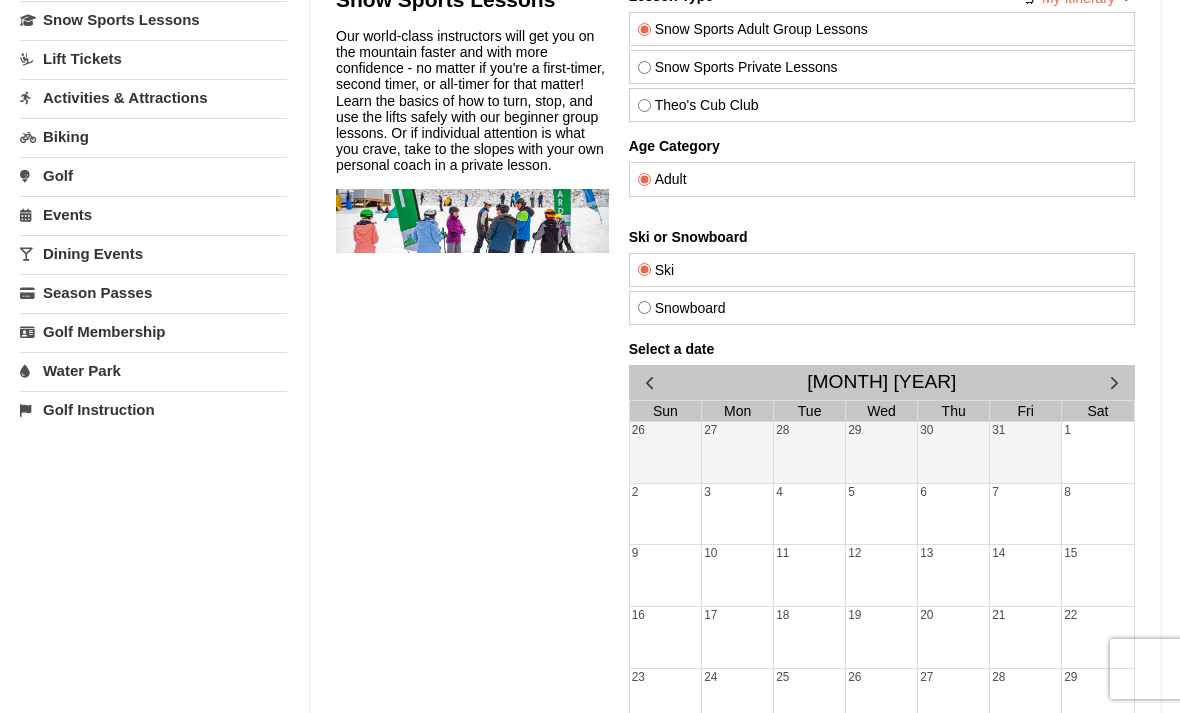 click at bounding box center (1114, 382) 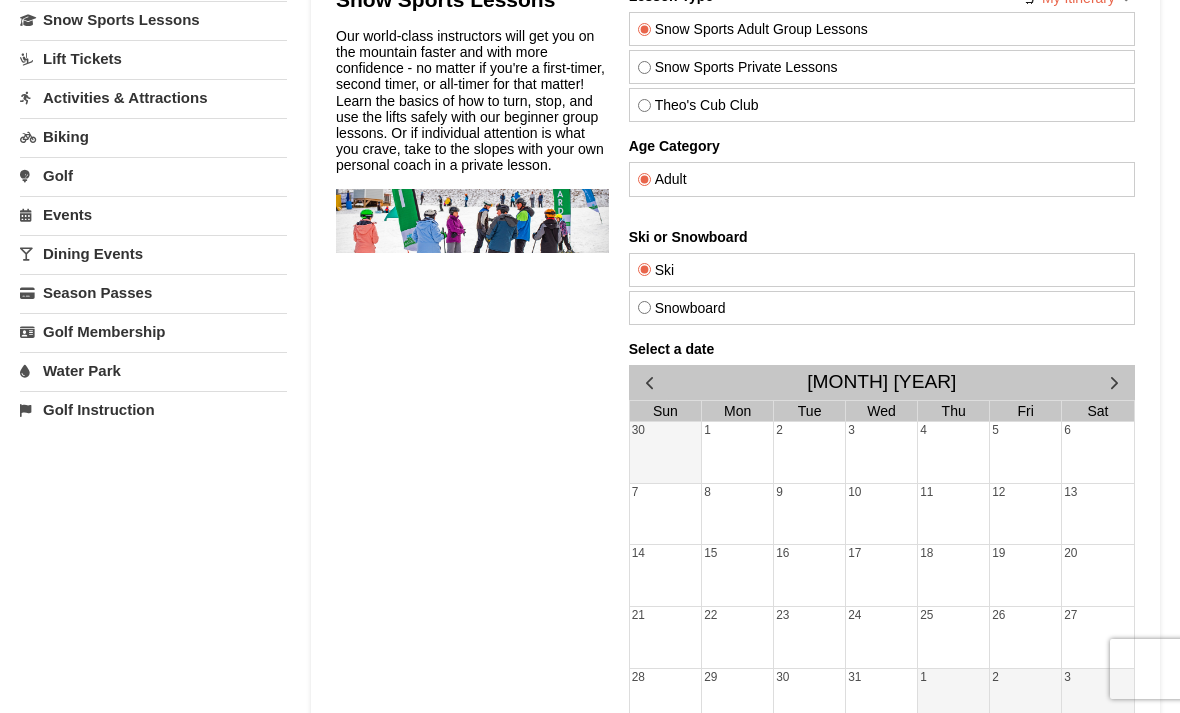 scroll, scrollTop: 300, scrollLeft: 0, axis: vertical 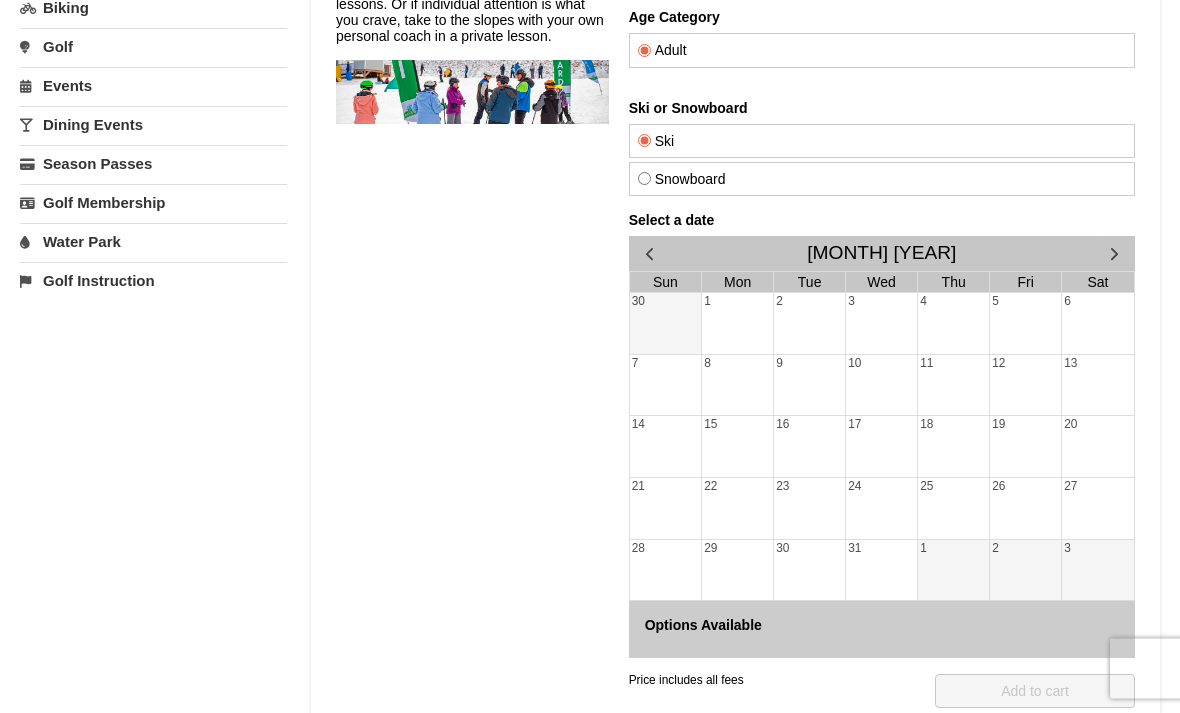 click on "2" at bounding box center (1025, 550) 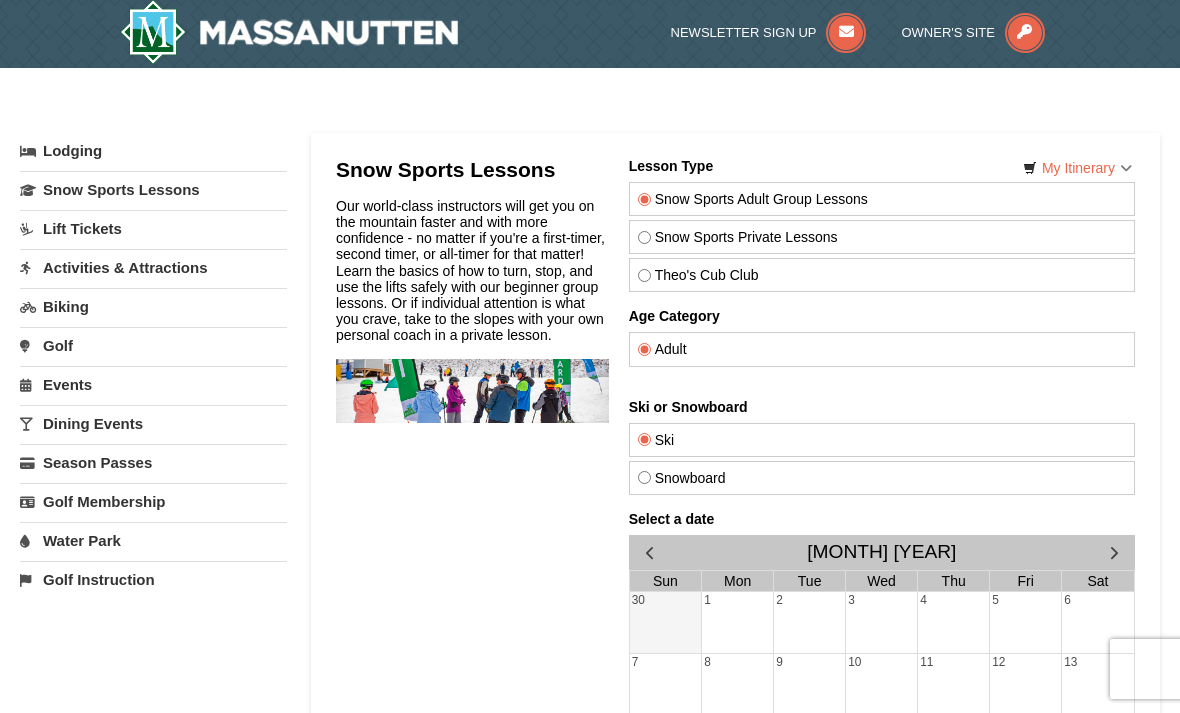scroll, scrollTop: 89, scrollLeft: 0, axis: vertical 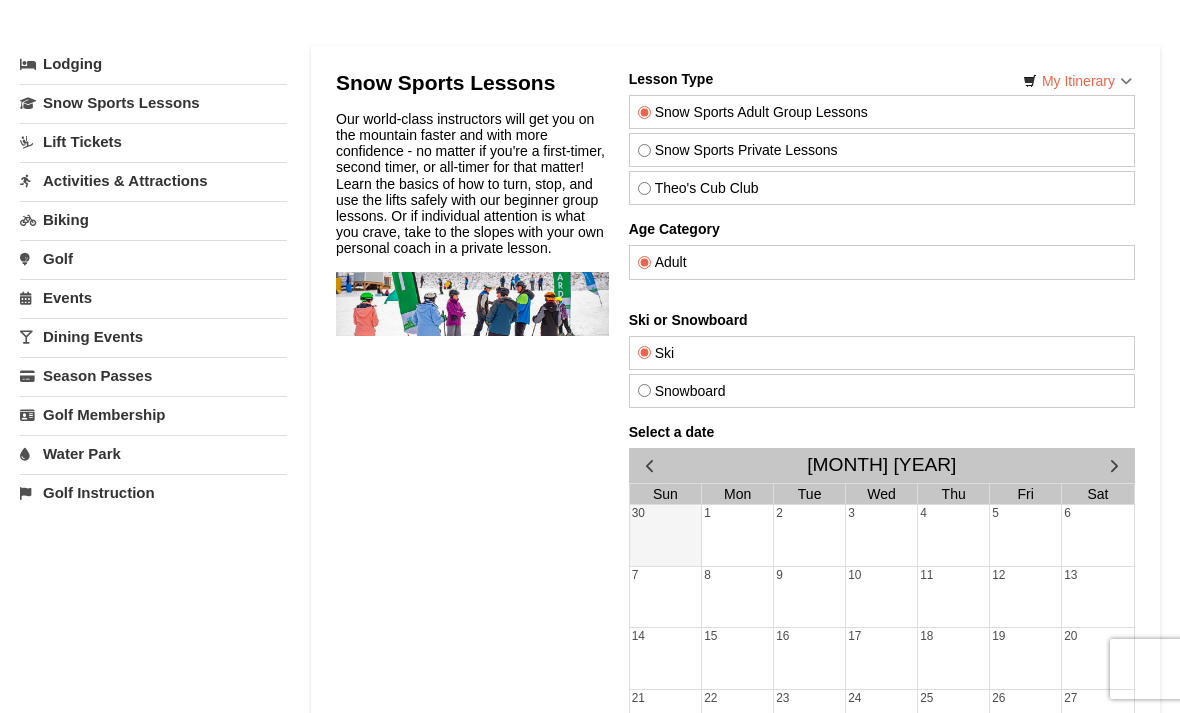 click on "Snowboard" at bounding box center [644, 390] 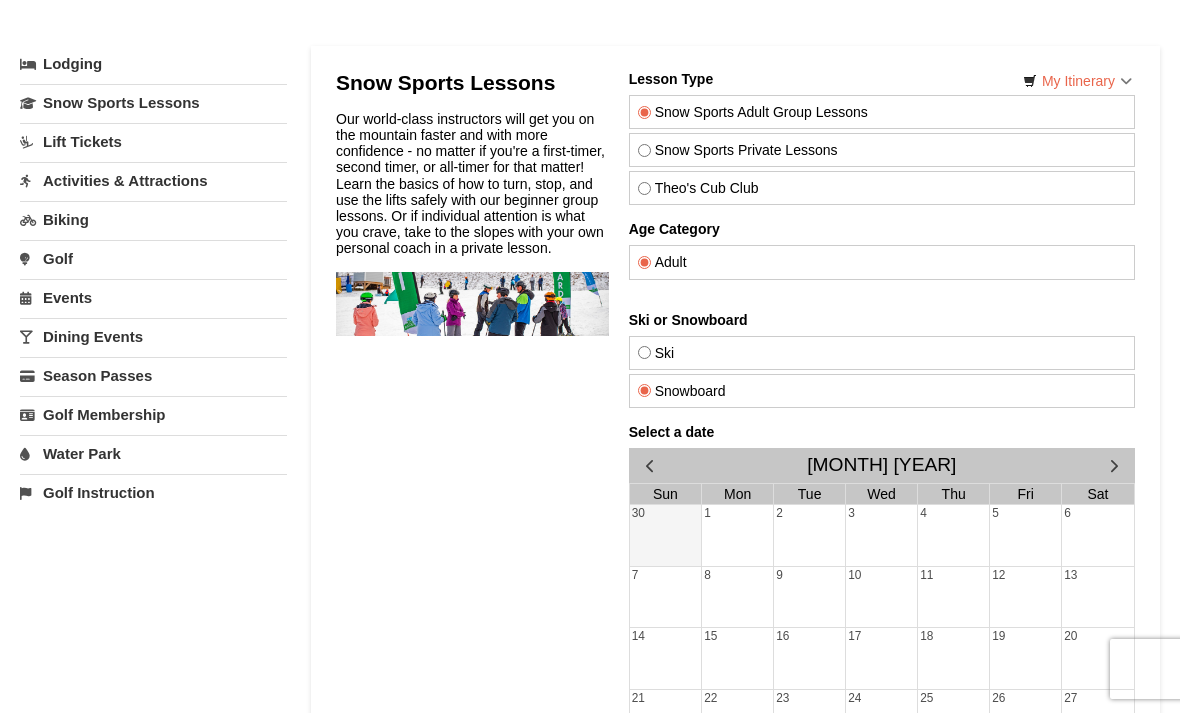 click on "Ski" at bounding box center [644, 352] 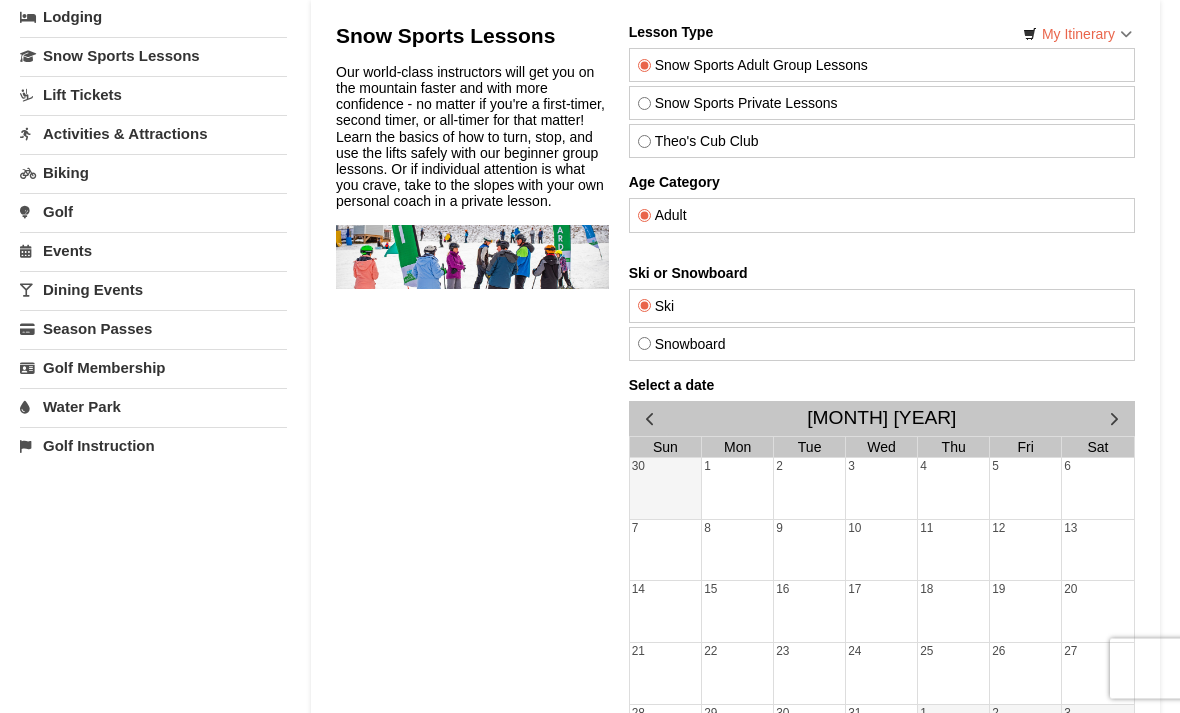 scroll, scrollTop: 620, scrollLeft: 0, axis: vertical 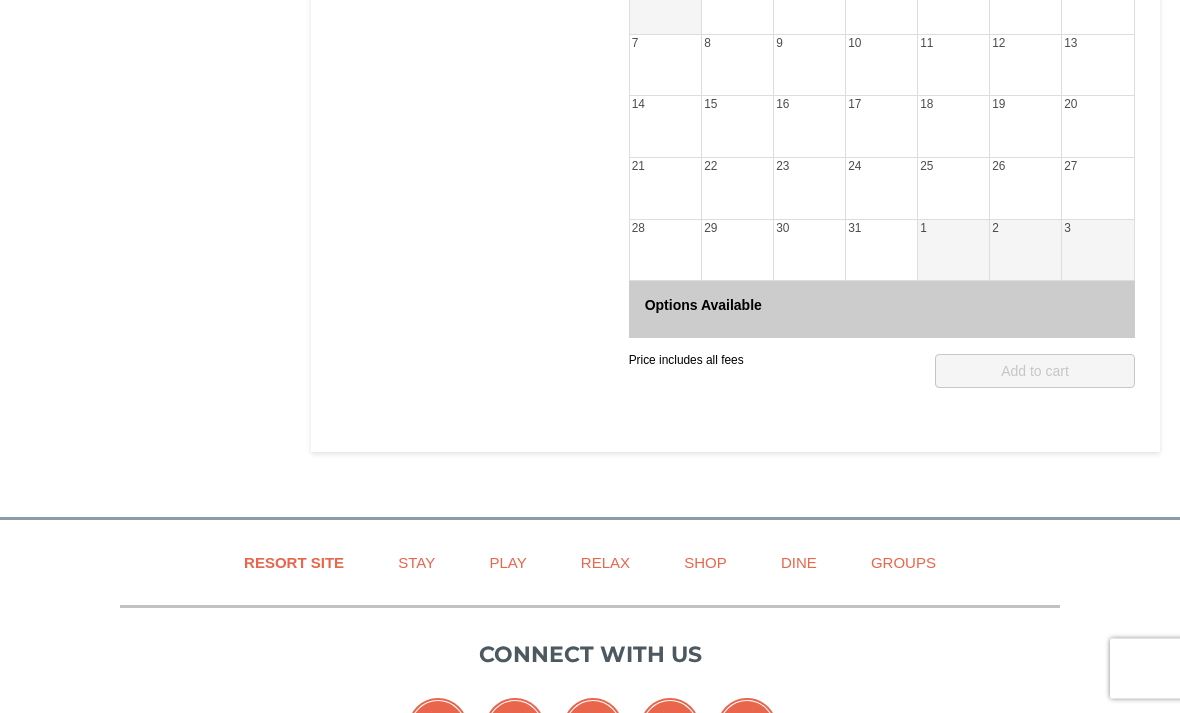 click on "Options Available" at bounding box center [882, 310] 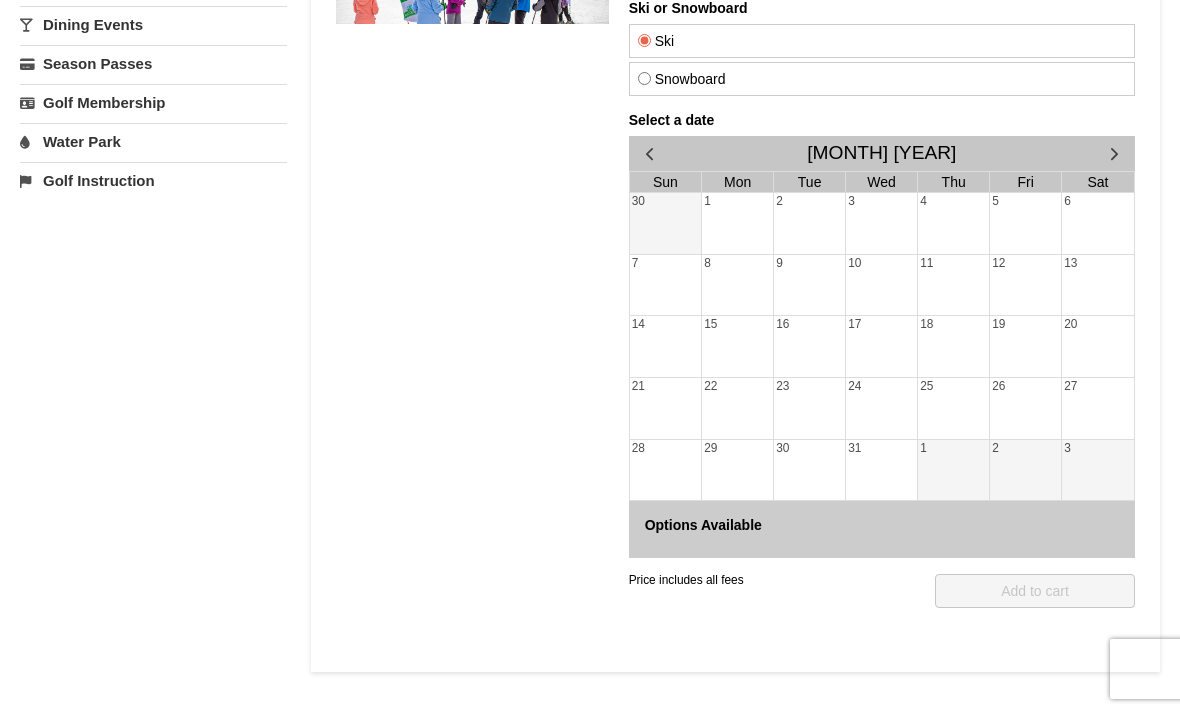 scroll, scrollTop: 406, scrollLeft: 0, axis: vertical 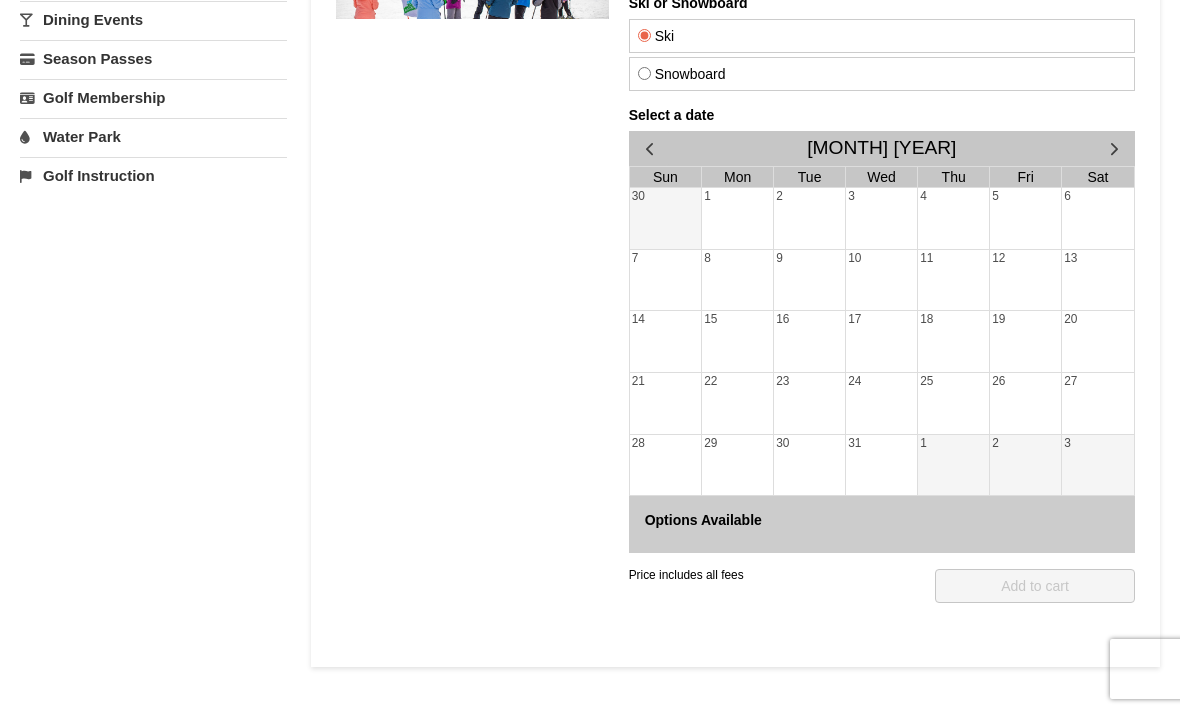 click at bounding box center (1114, 148) 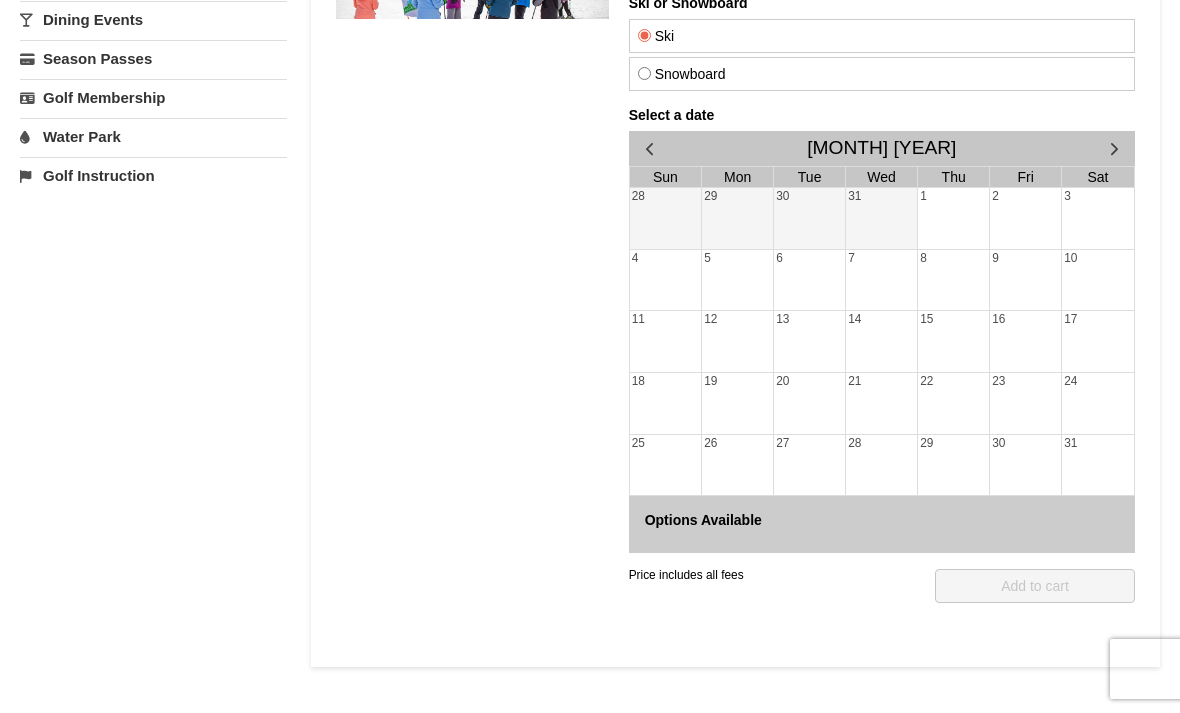 click at bounding box center (809, 221) 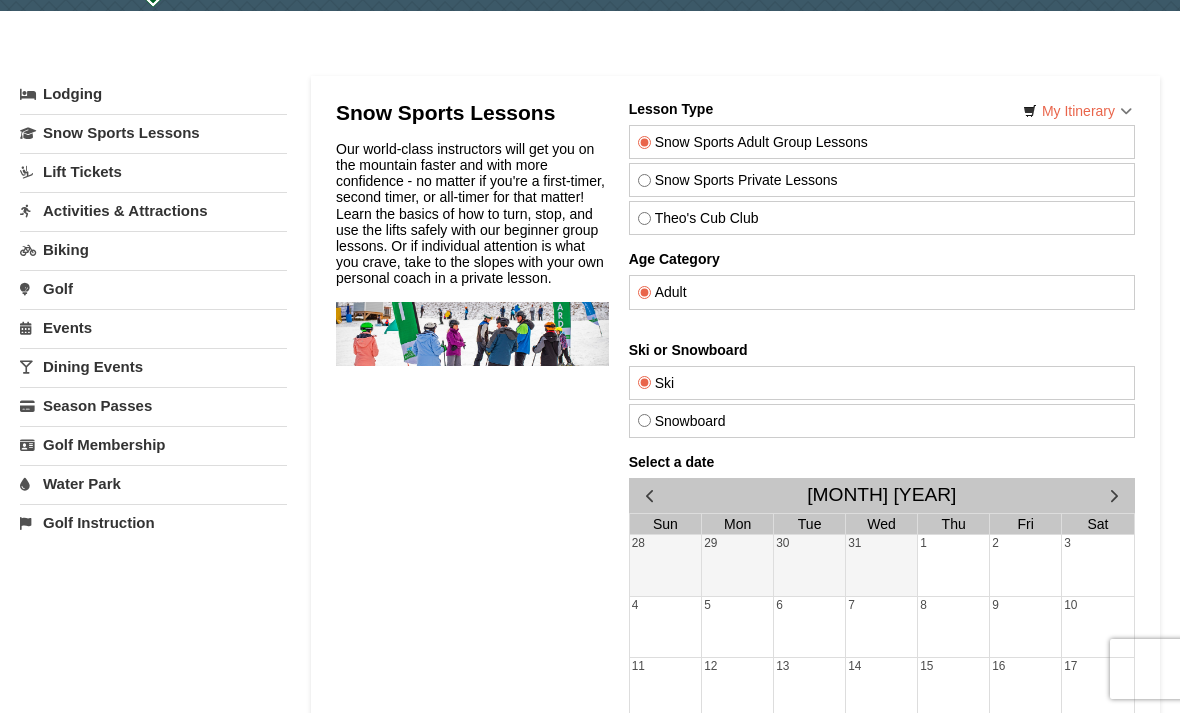 scroll, scrollTop: 0, scrollLeft: 0, axis: both 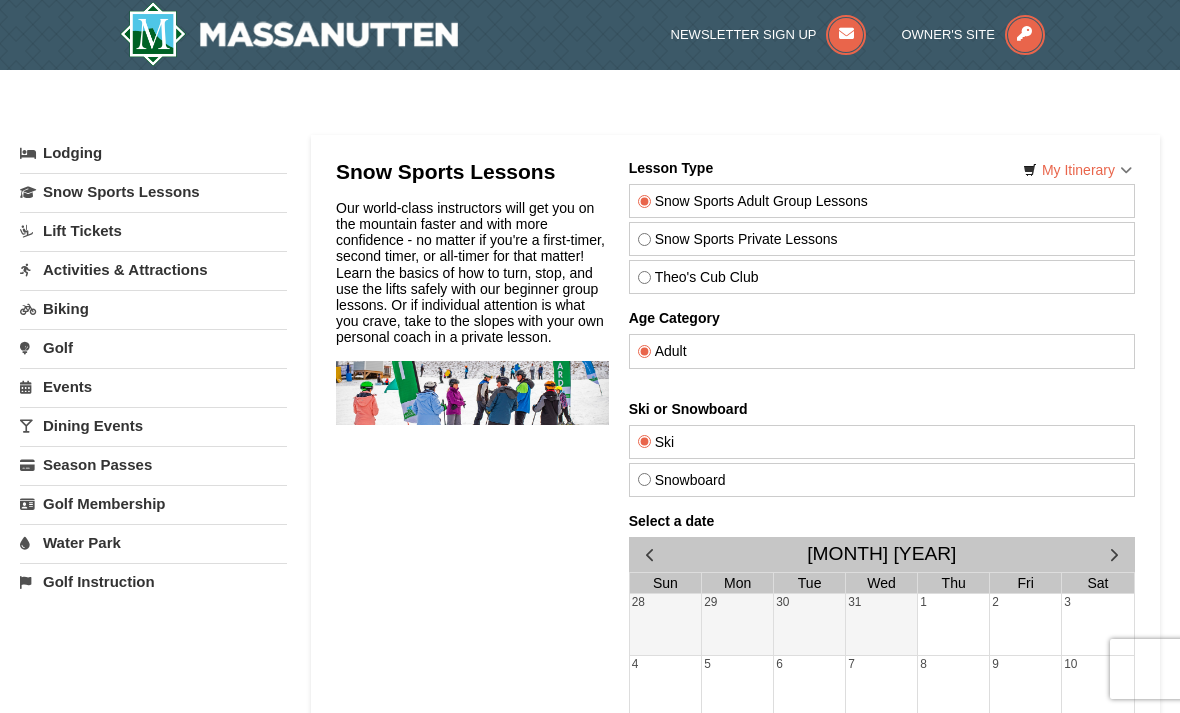 click on "Snow Sports Lessons" at bounding box center (153, 191) 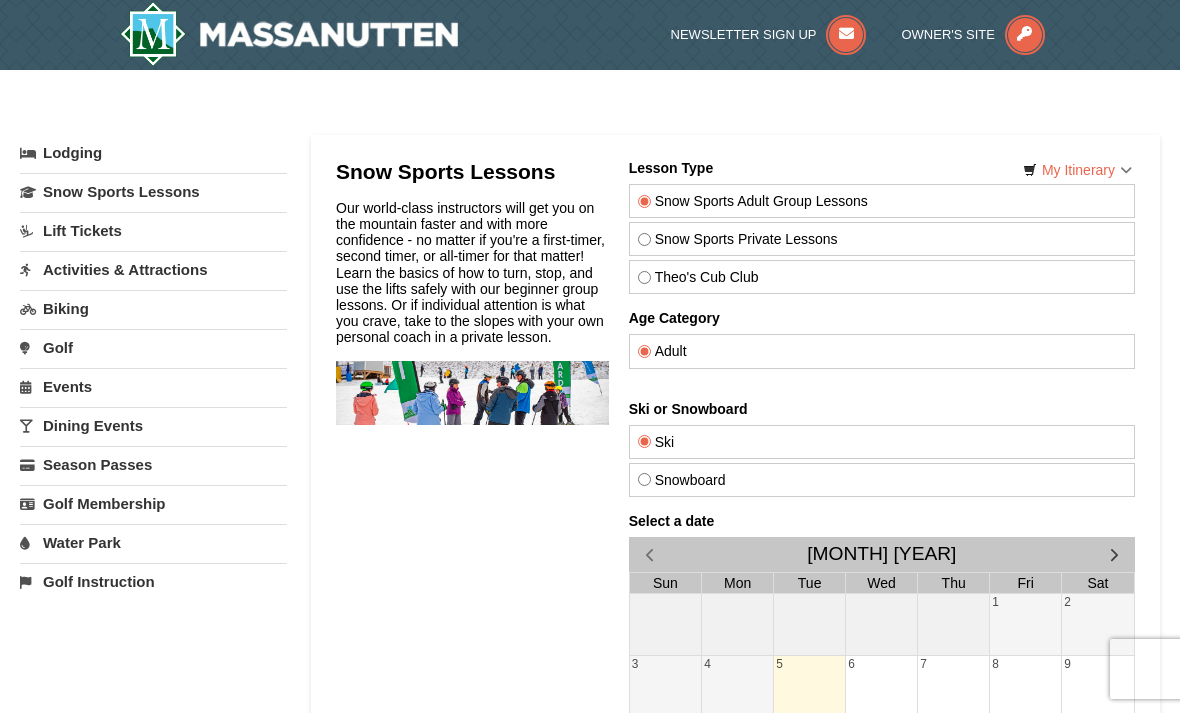 scroll, scrollTop: 0, scrollLeft: 0, axis: both 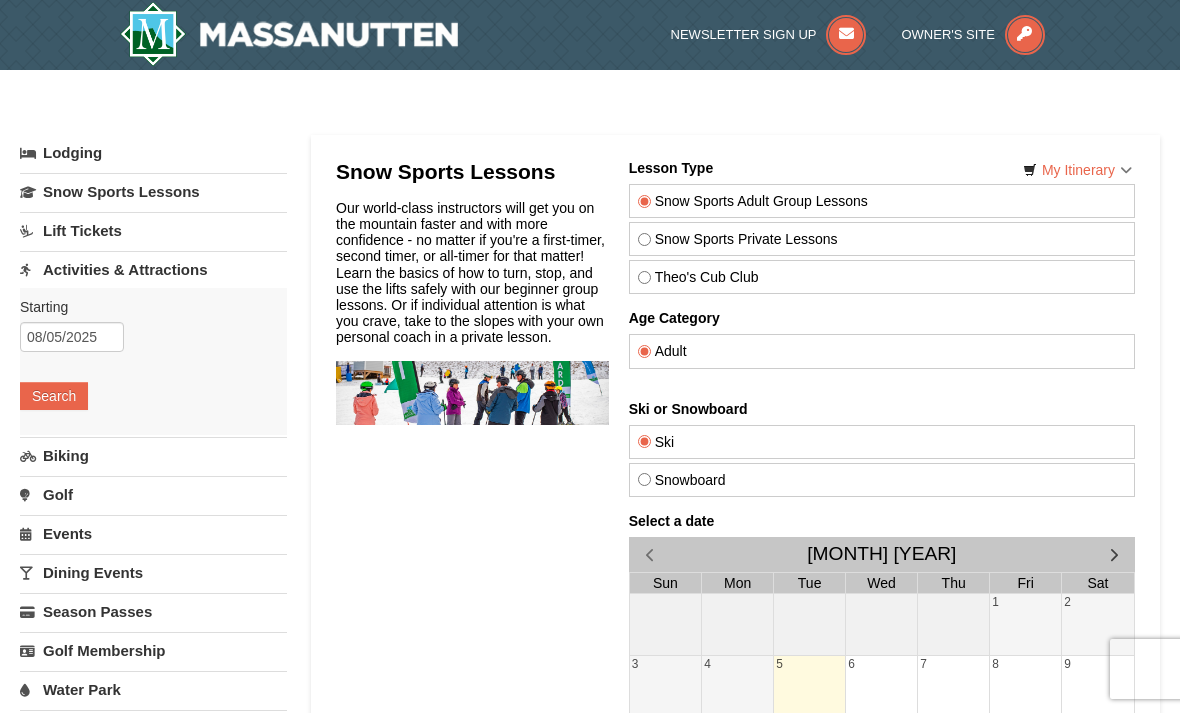 click on "Lift Tickets" at bounding box center (153, 230) 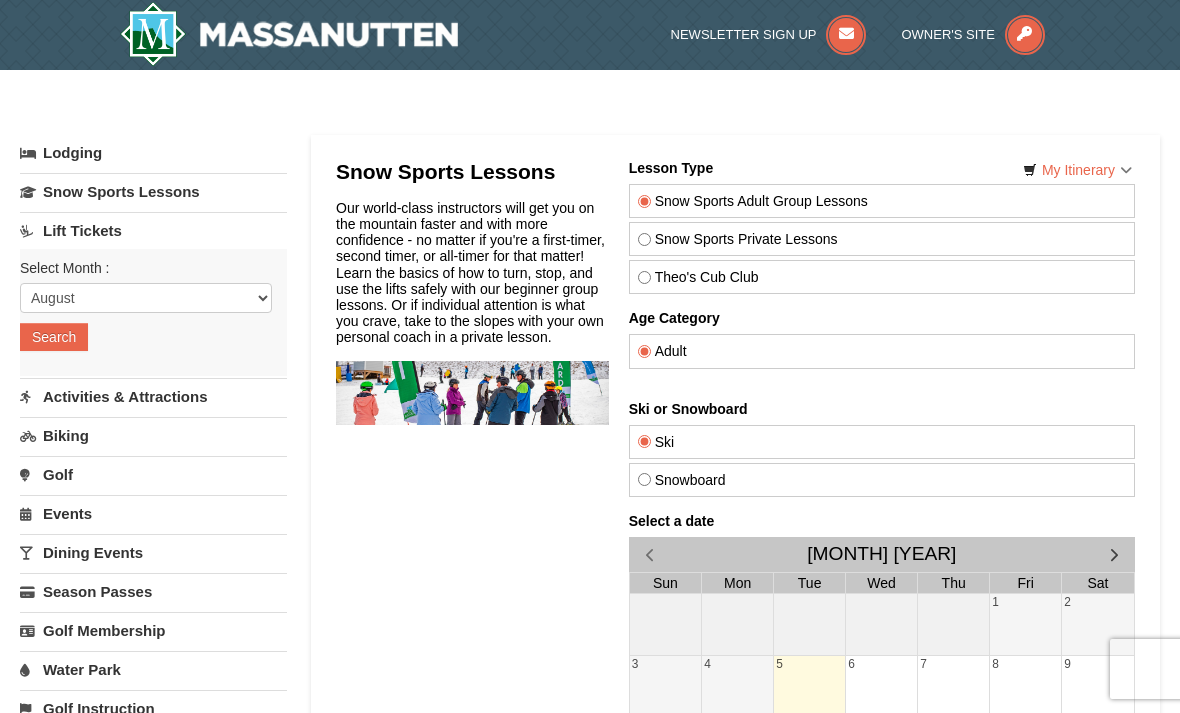click on "Snow Sports Lessons" at bounding box center (153, 191) 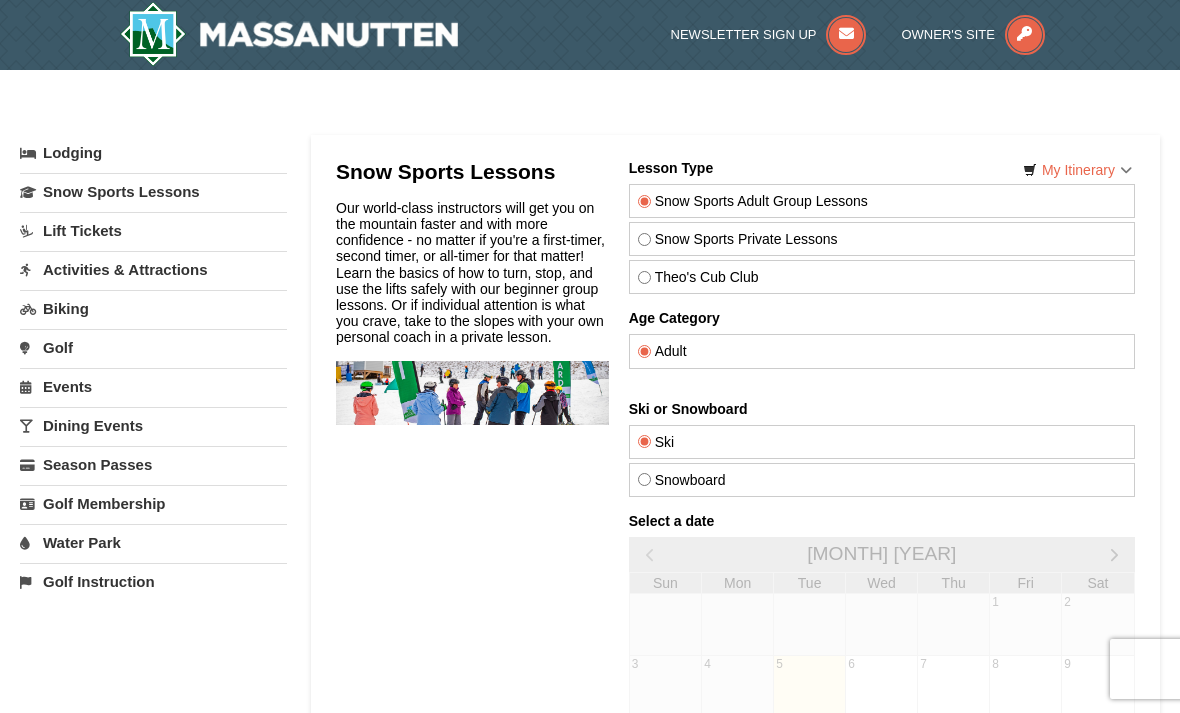 scroll, scrollTop: 0, scrollLeft: 0, axis: both 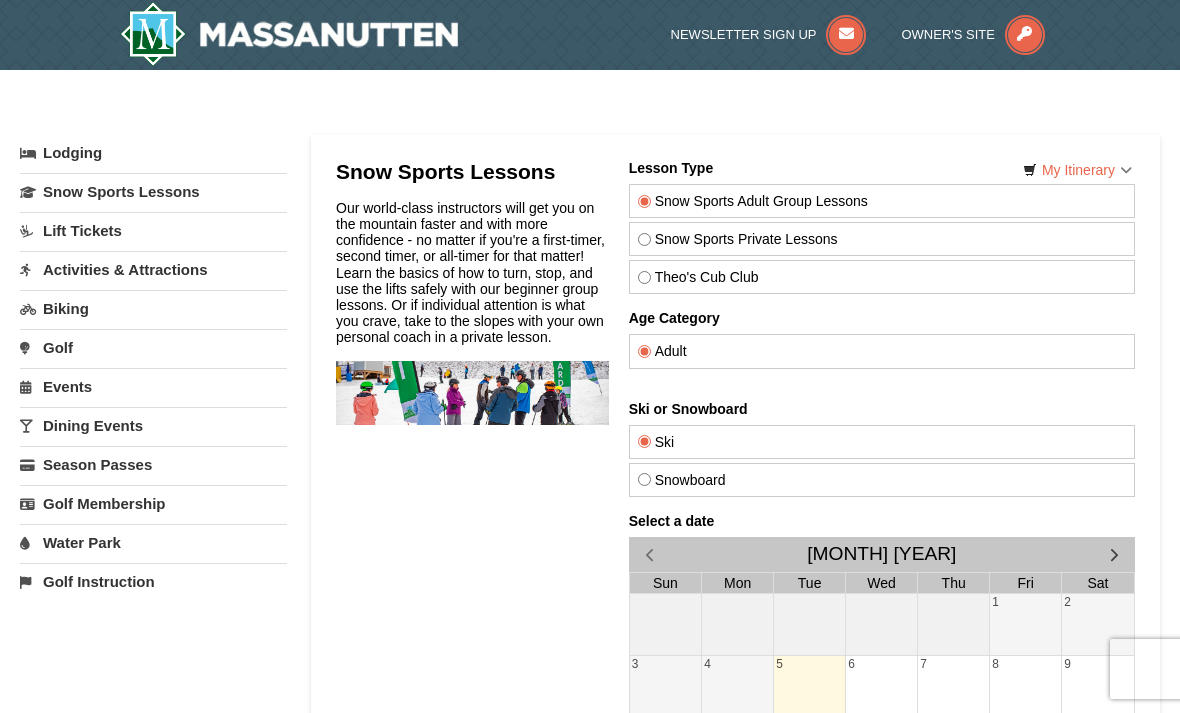 click on "Activities & Attractions" at bounding box center (153, 269) 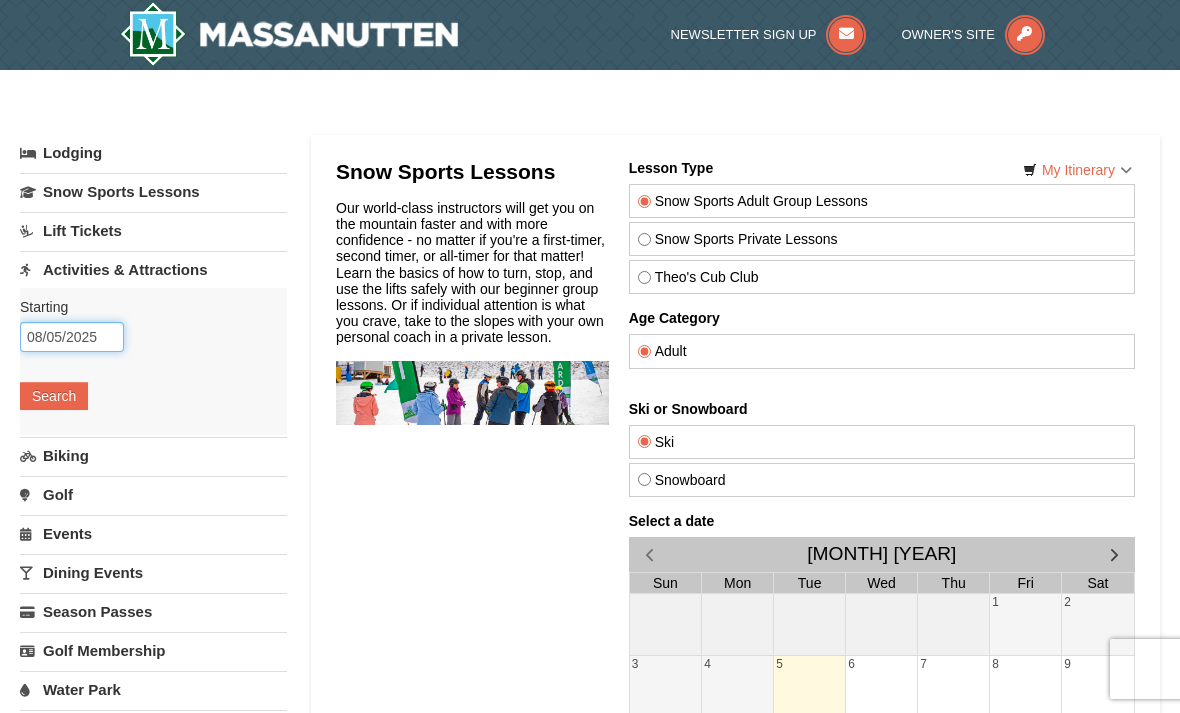 click on "08/05/2025" at bounding box center [72, 337] 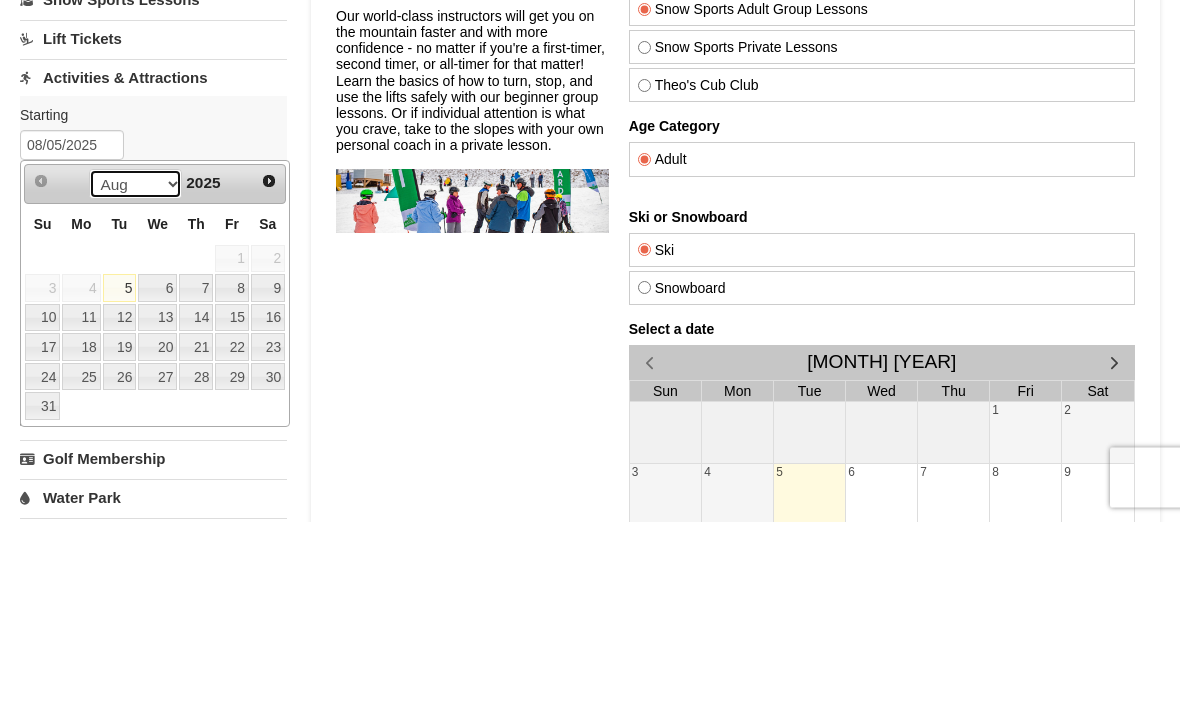 click on "Aug Sep Oct Nov Dec" at bounding box center (135, 376) 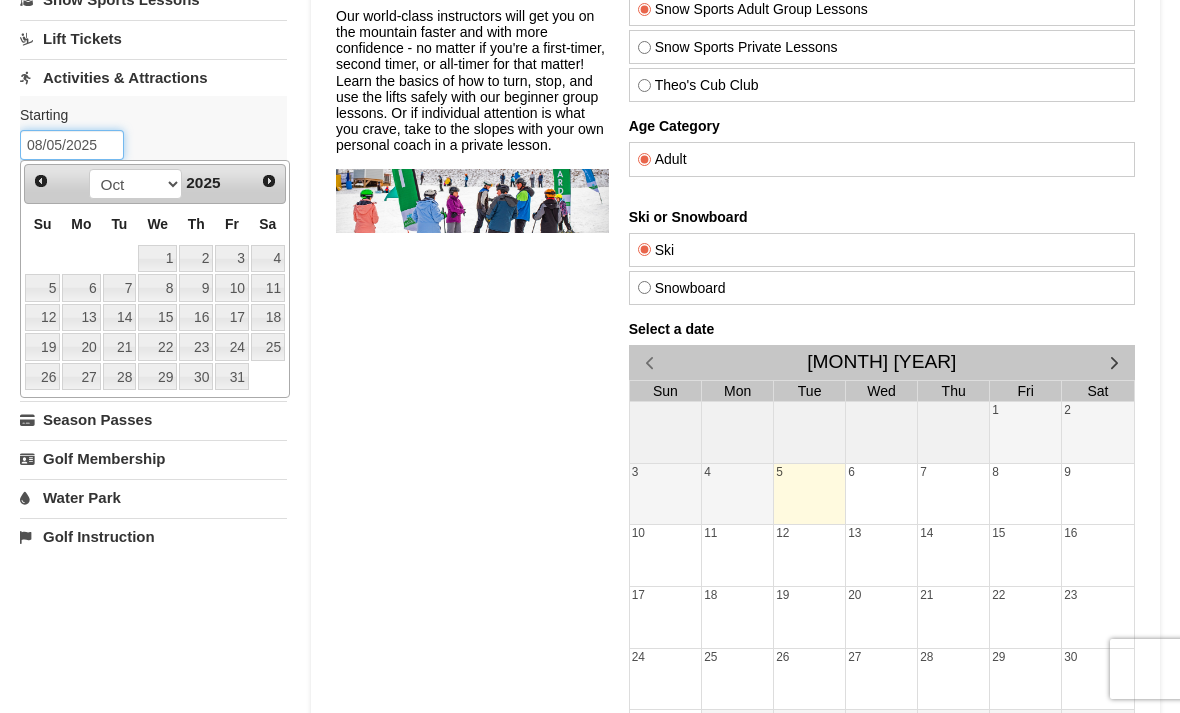 scroll, scrollTop: 191, scrollLeft: 0, axis: vertical 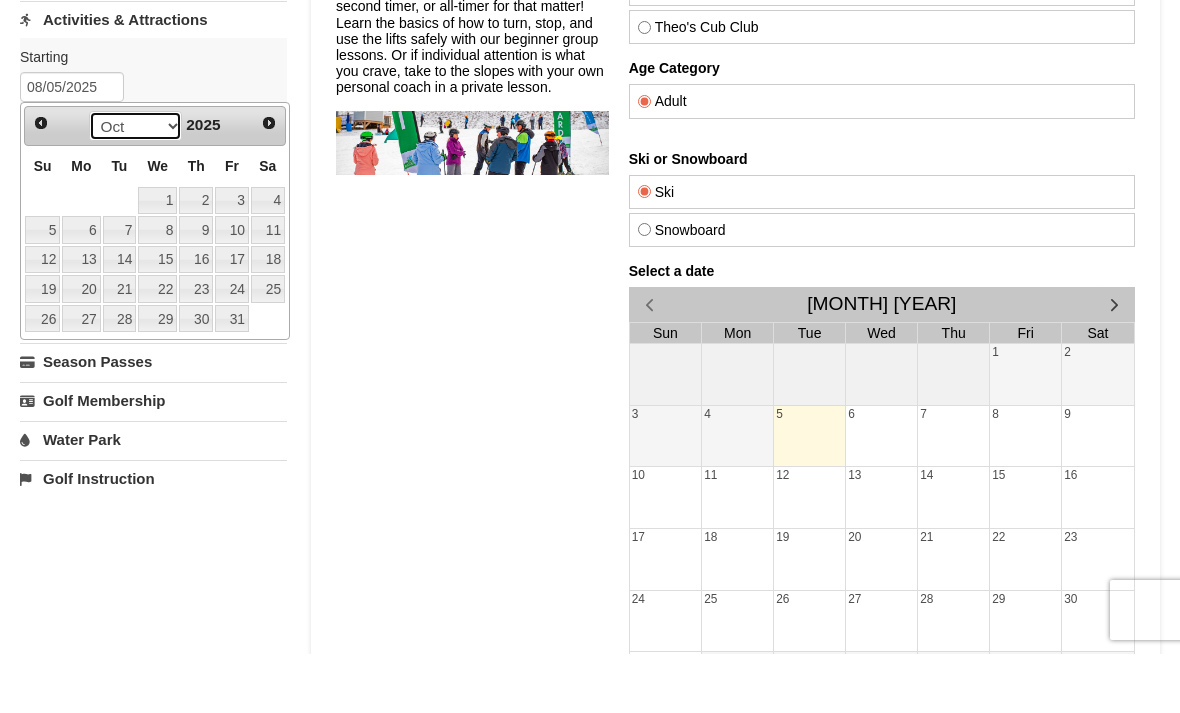 click on "Aug Sep Oct Nov Dec" at bounding box center [135, 185] 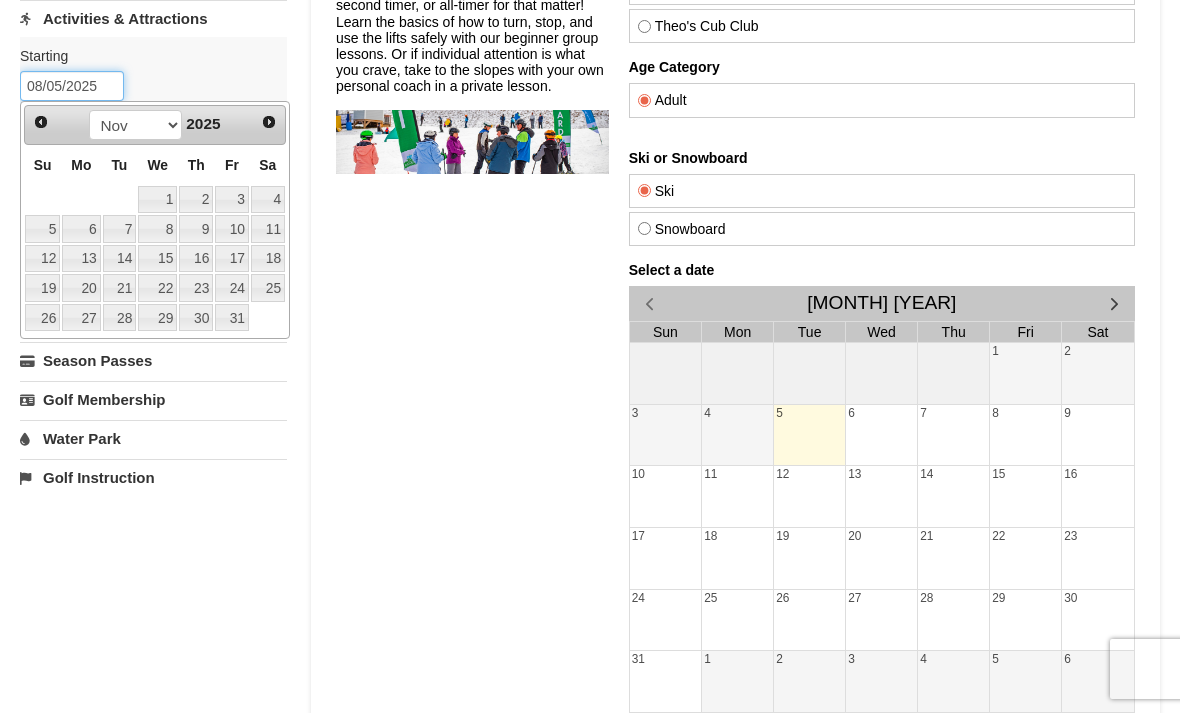 scroll, scrollTop: 250, scrollLeft: 0, axis: vertical 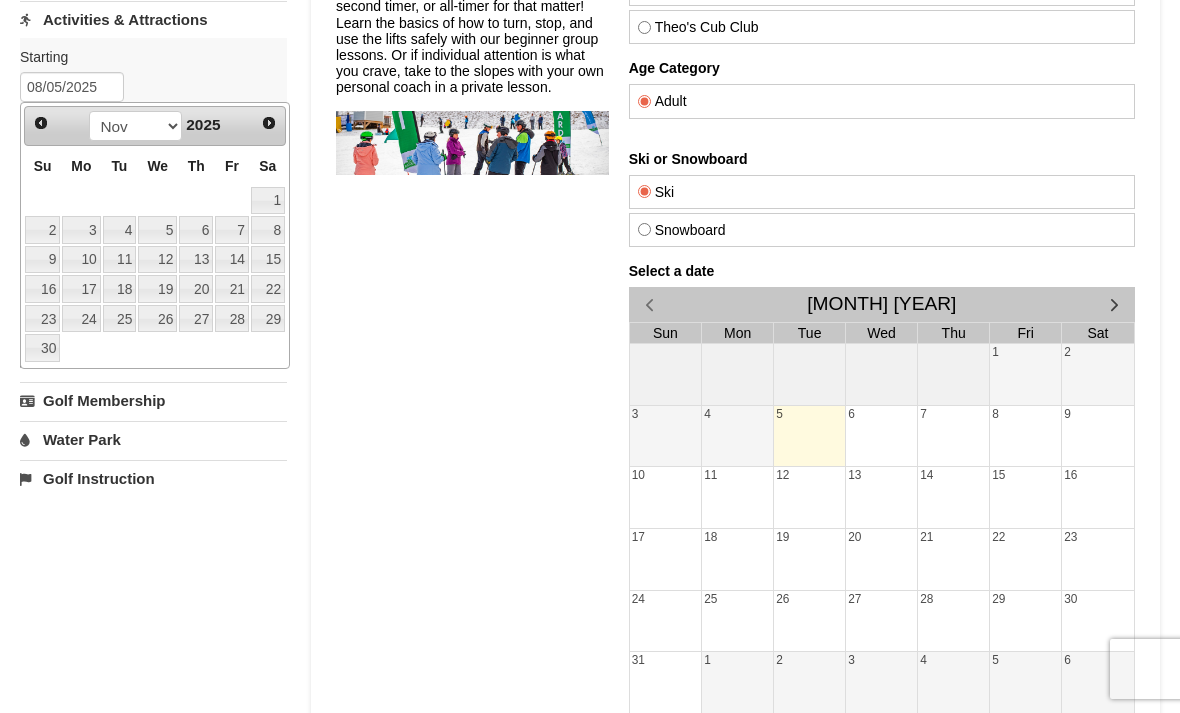 click on "12" at bounding box center (157, 260) 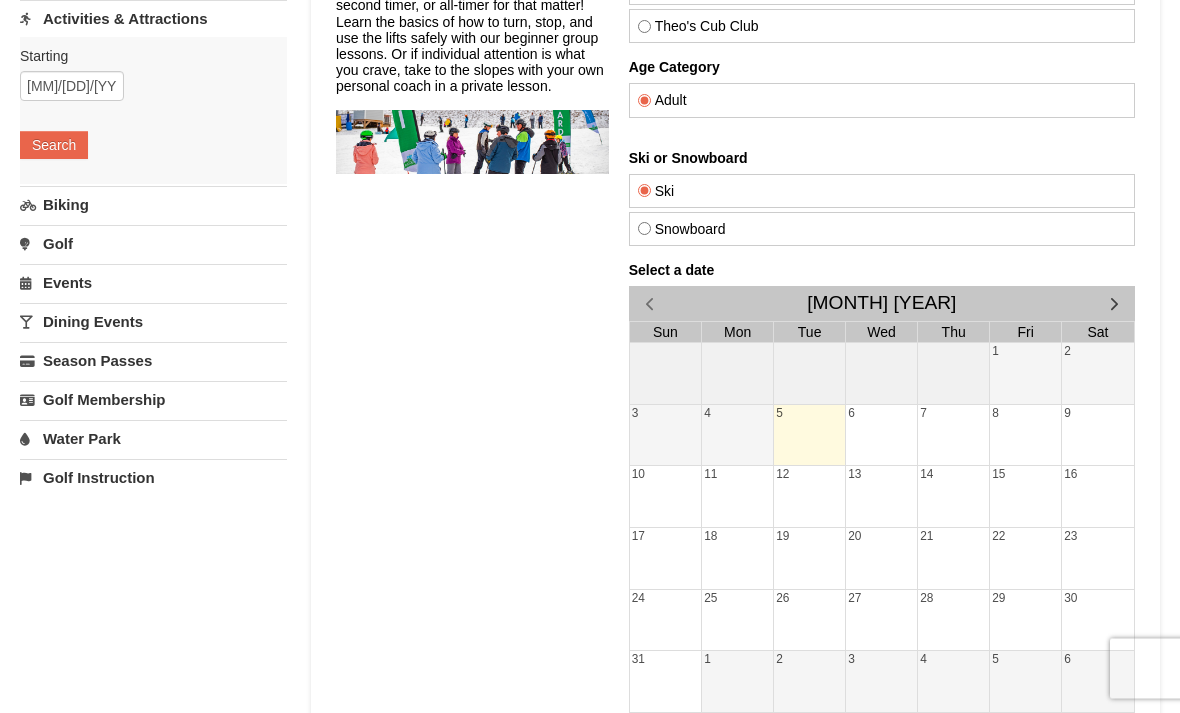 scroll, scrollTop: 251, scrollLeft: 0, axis: vertical 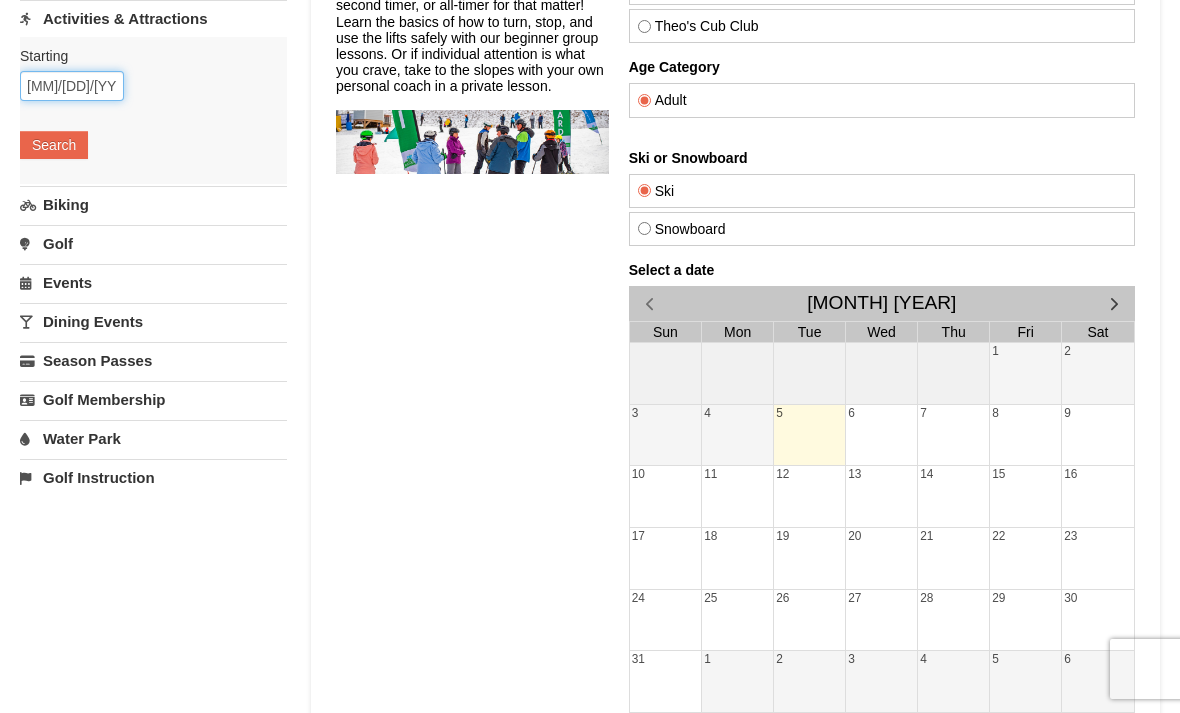 click on "11/12/2025" at bounding box center (72, 86) 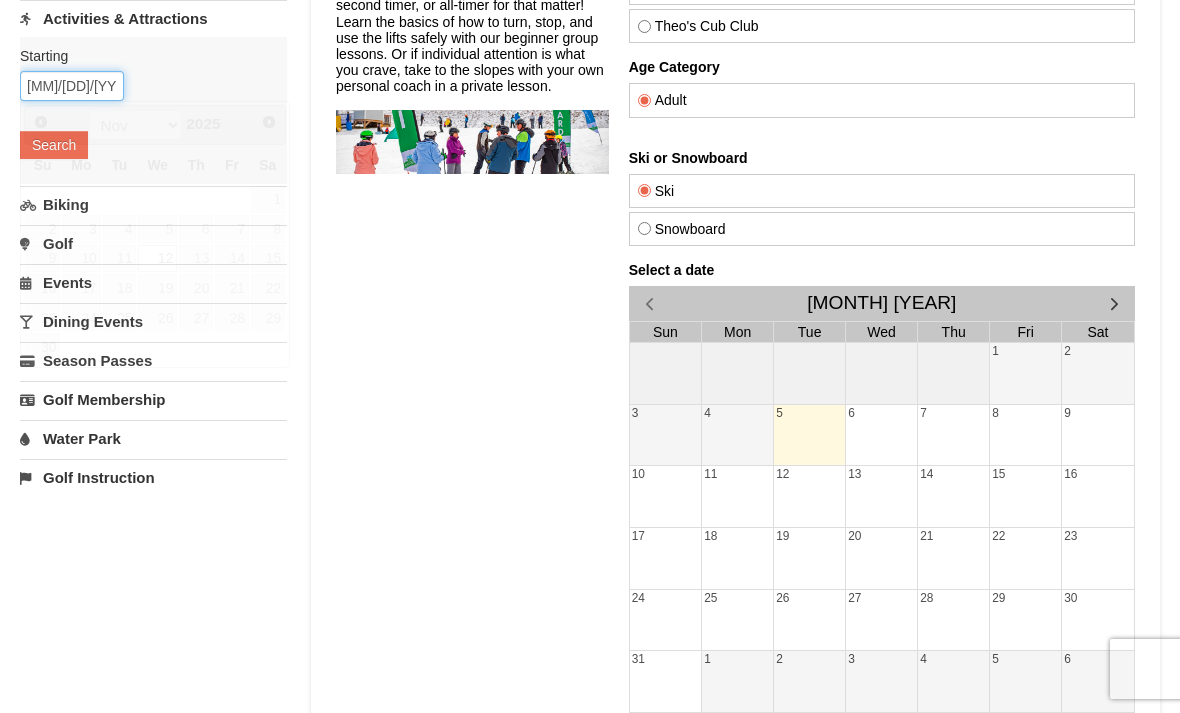 scroll, scrollTop: 250, scrollLeft: 0, axis: vertical 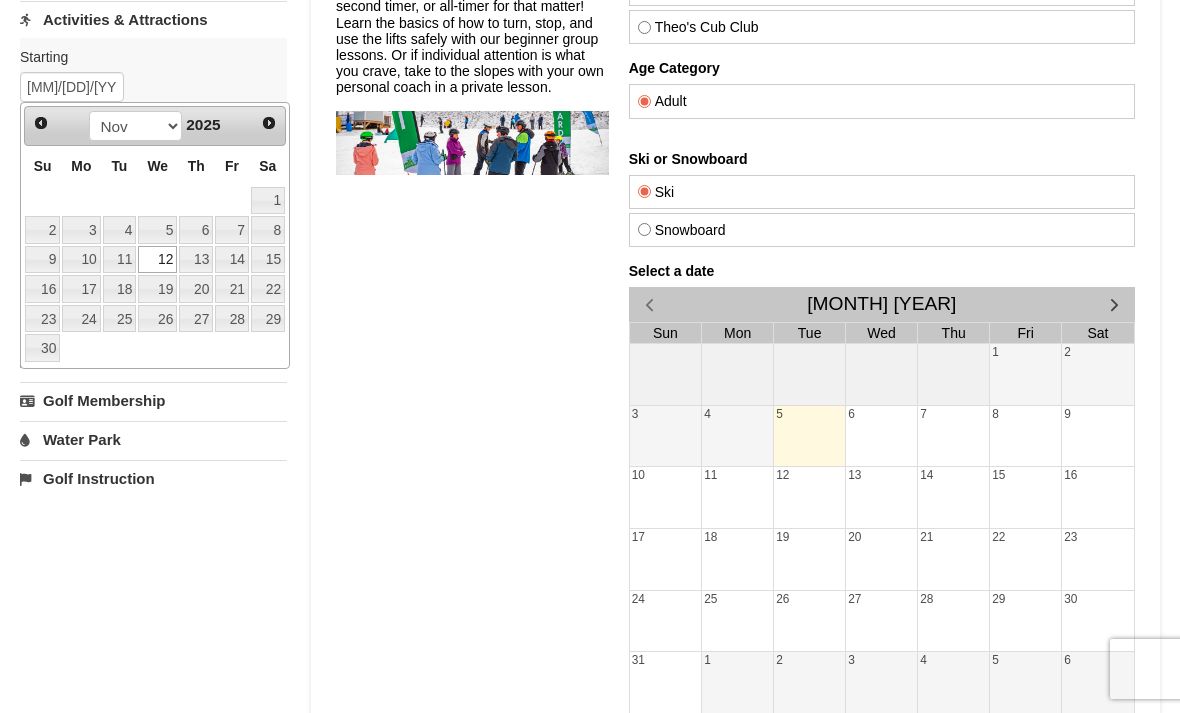 click on "25" at bounding box center [120, 319] 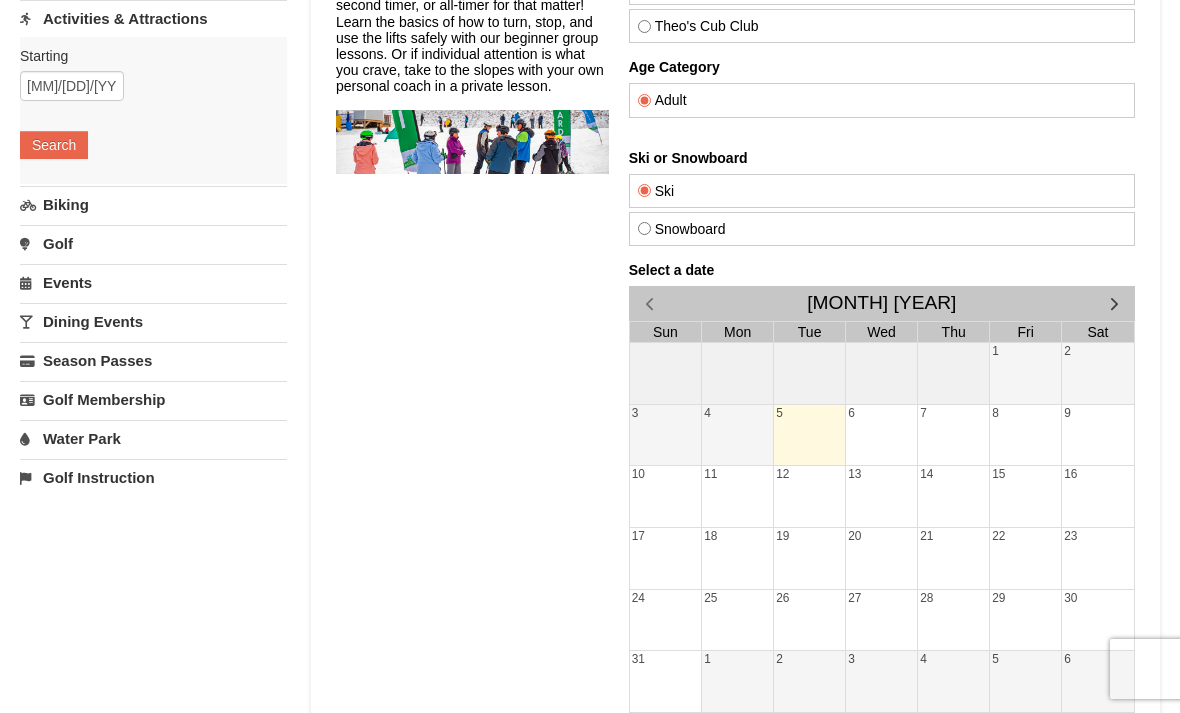 click on "Search" at bounding box center [54, 145] 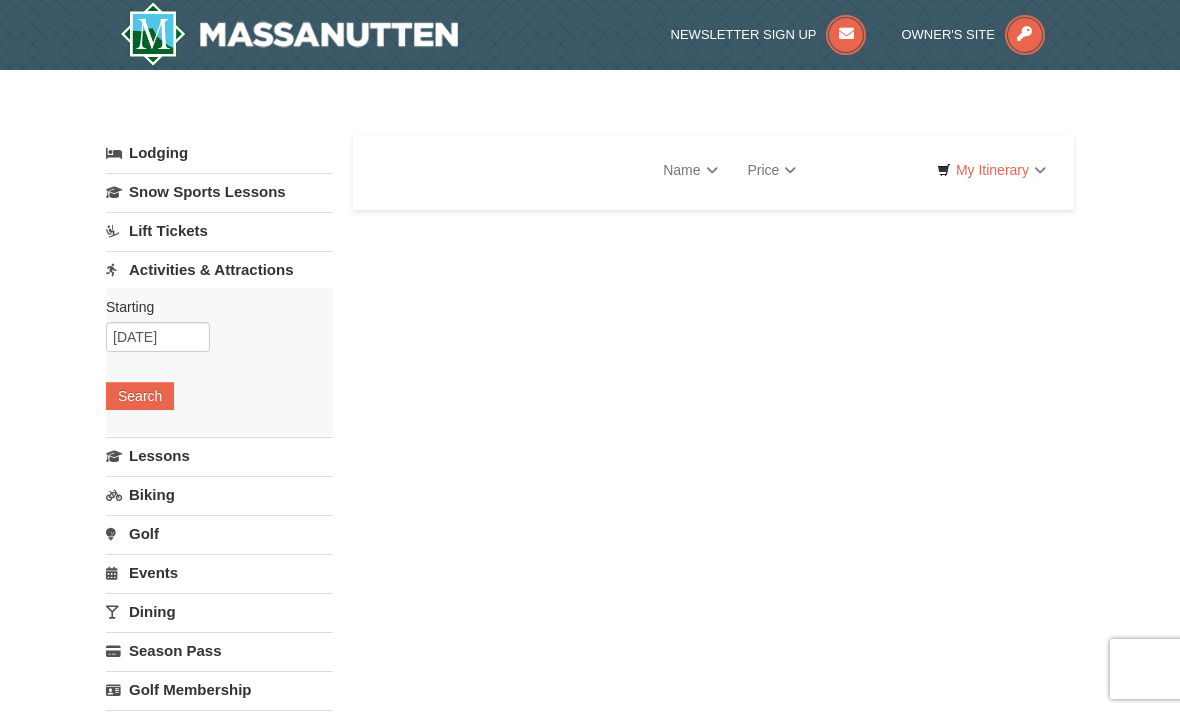 scroll, scrollTop: 0, scrollLeft: 0, axis: both 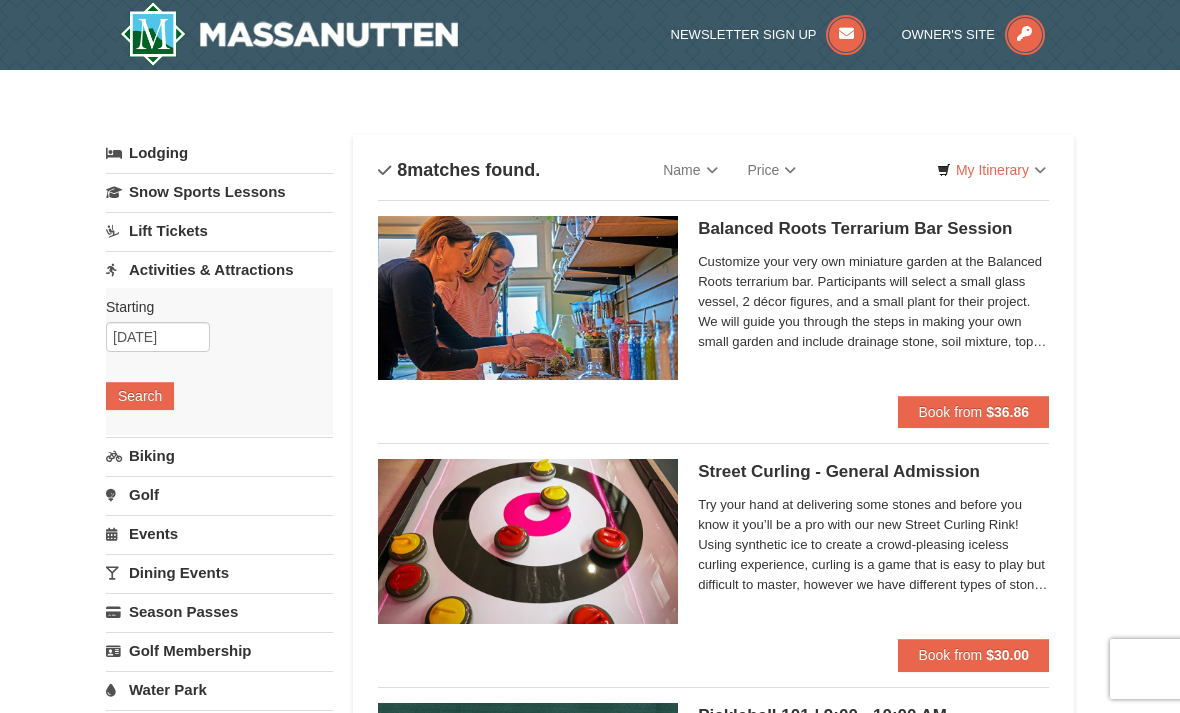 click on "Snow Sports Lessons" at bounding box center [219, 191] 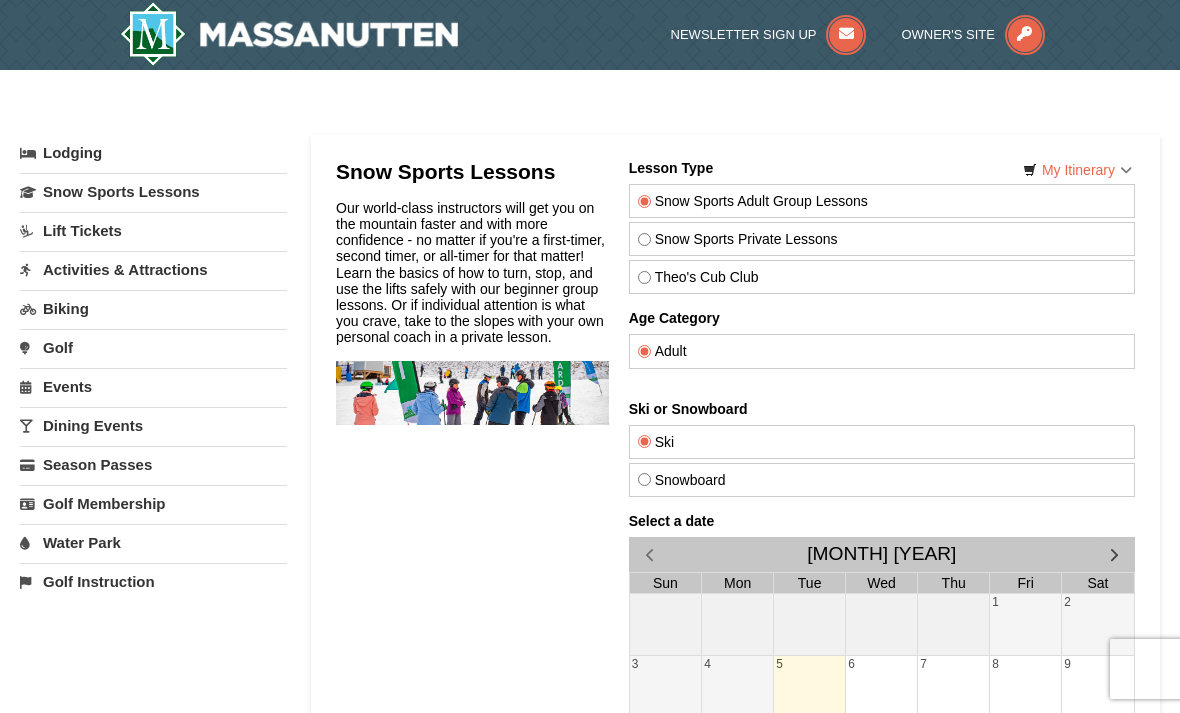 scroll, scrollTop: 0, scrollLeft: 0, axis: both 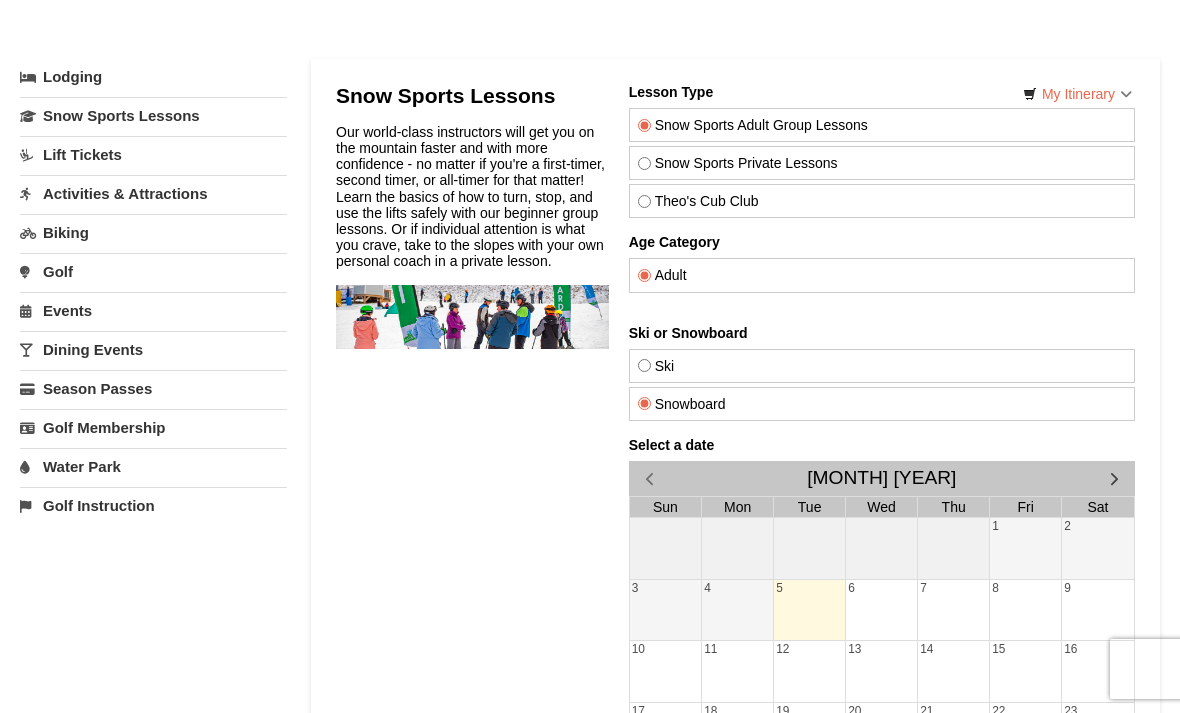 click on "Ski" at bounding box center (644, 365) 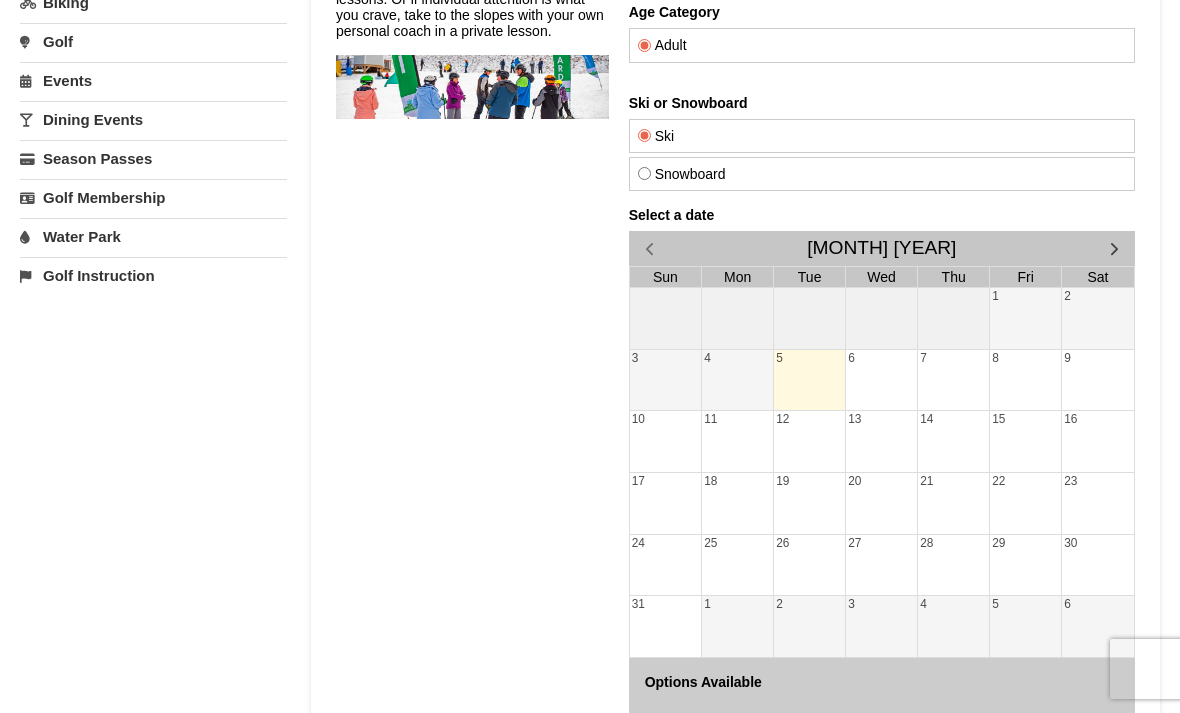 scroll, scrollTop: 0, scrollLeft: 0, axis: both 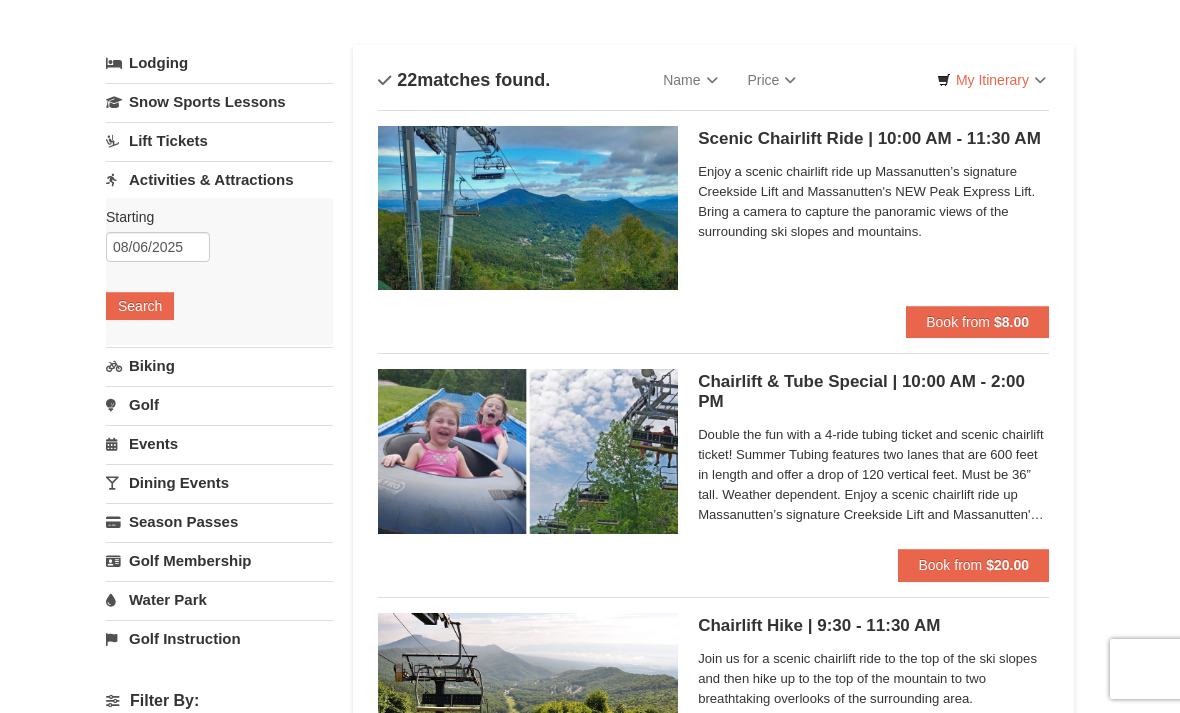 click on "Snow Sports Lessons" at bounding box center (219, 101) 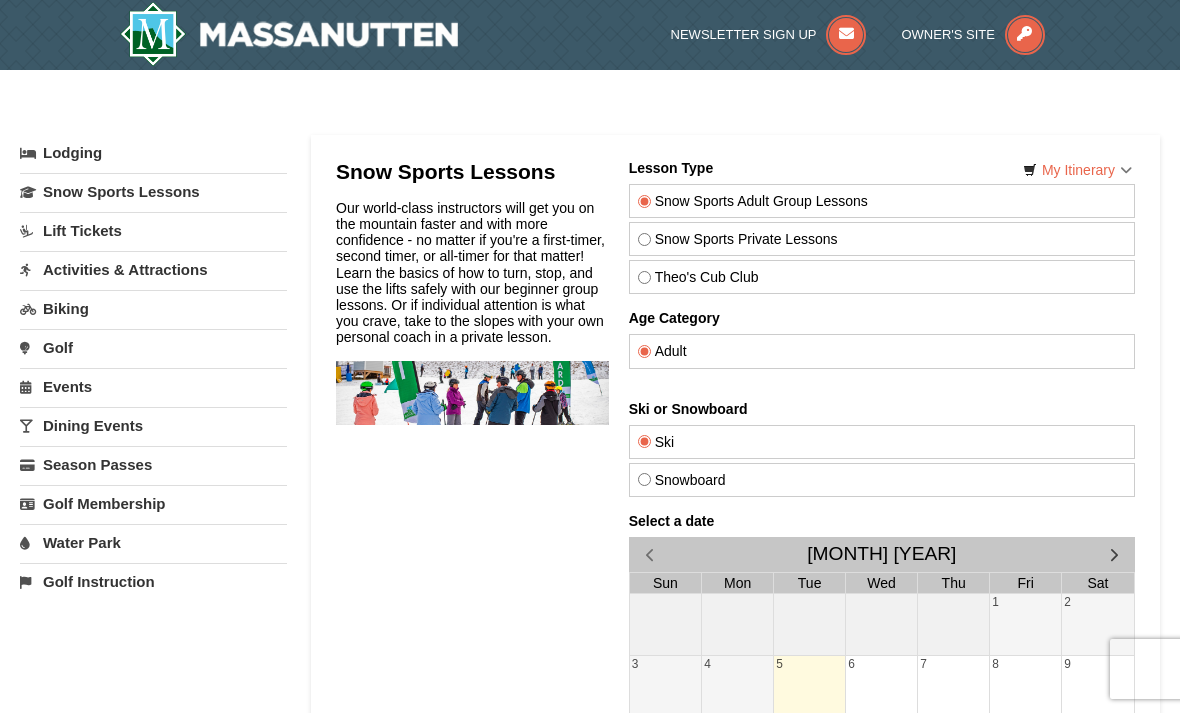 scroll, scrollTop: 0, scrollLeft: 0, axis: both 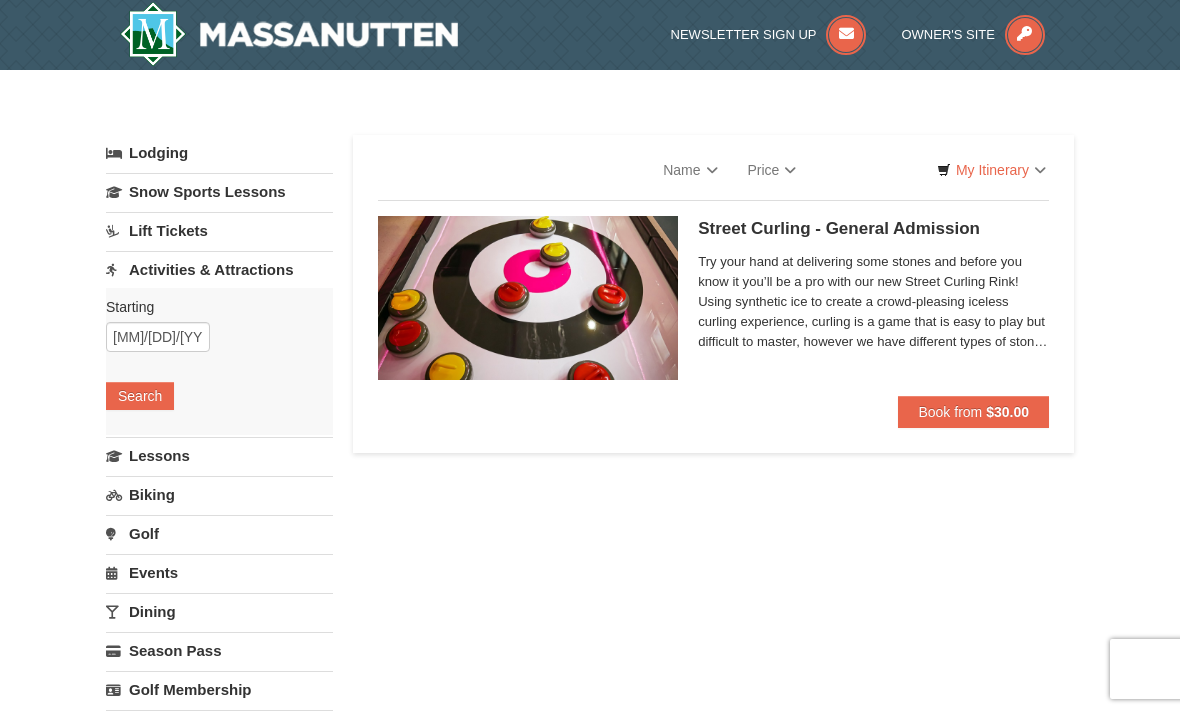 select on "8" 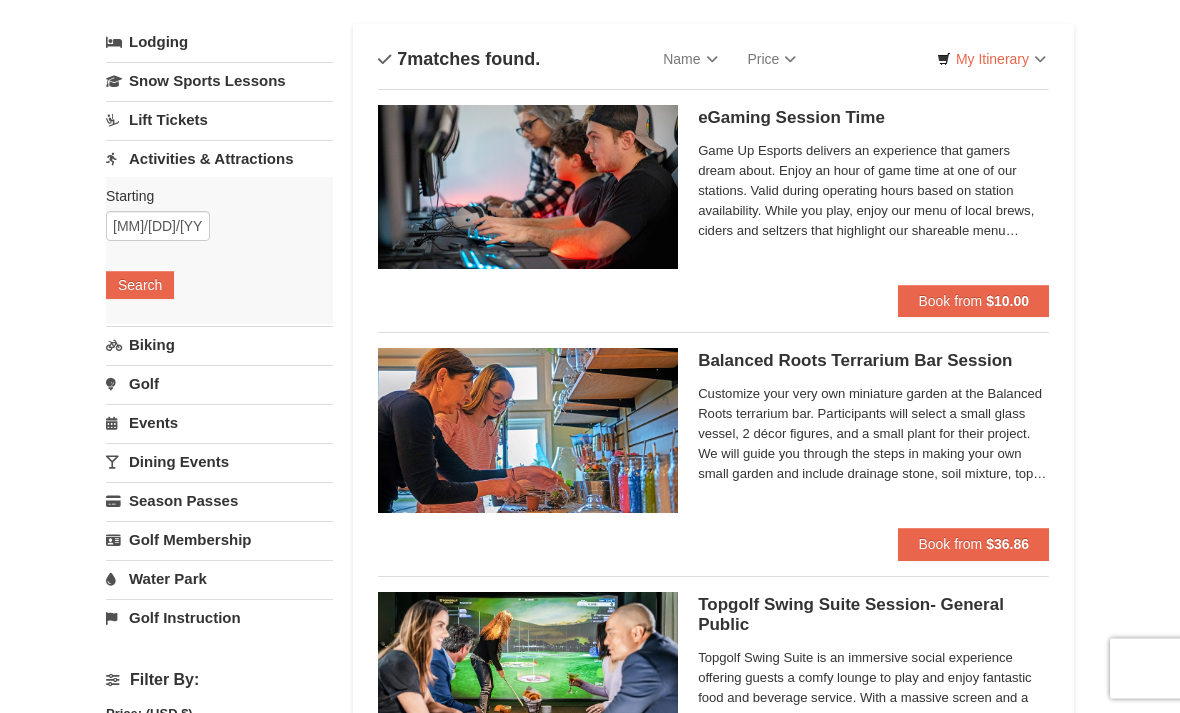 scroll, scrollTop: 0, scrollLeft: 0, axis: both 